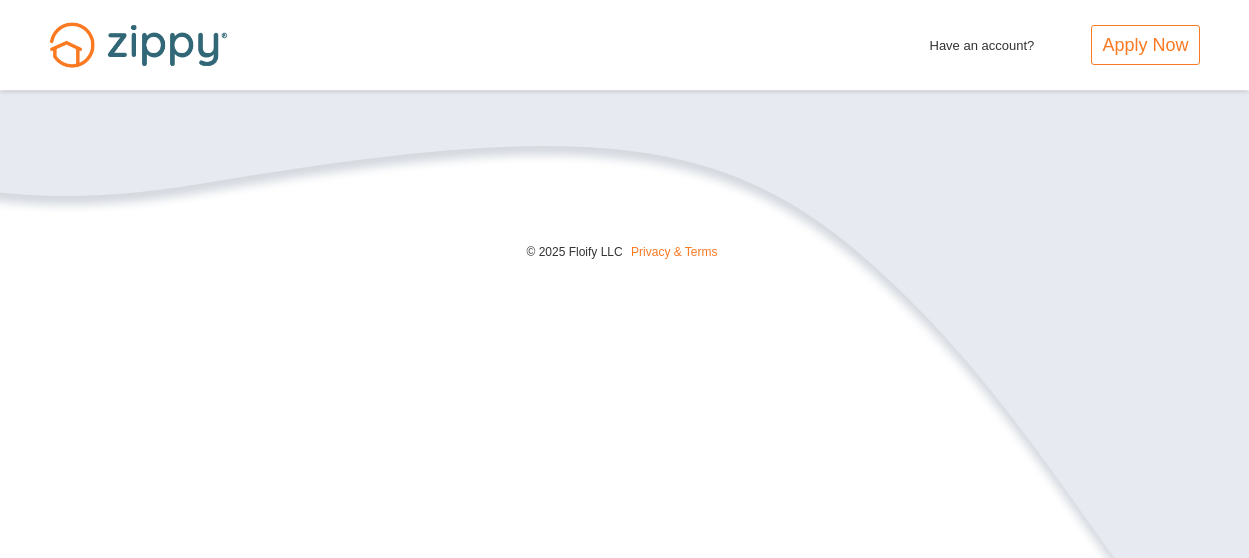 scroll, scrollTop: 0, scrollLeft: 0, axis: both 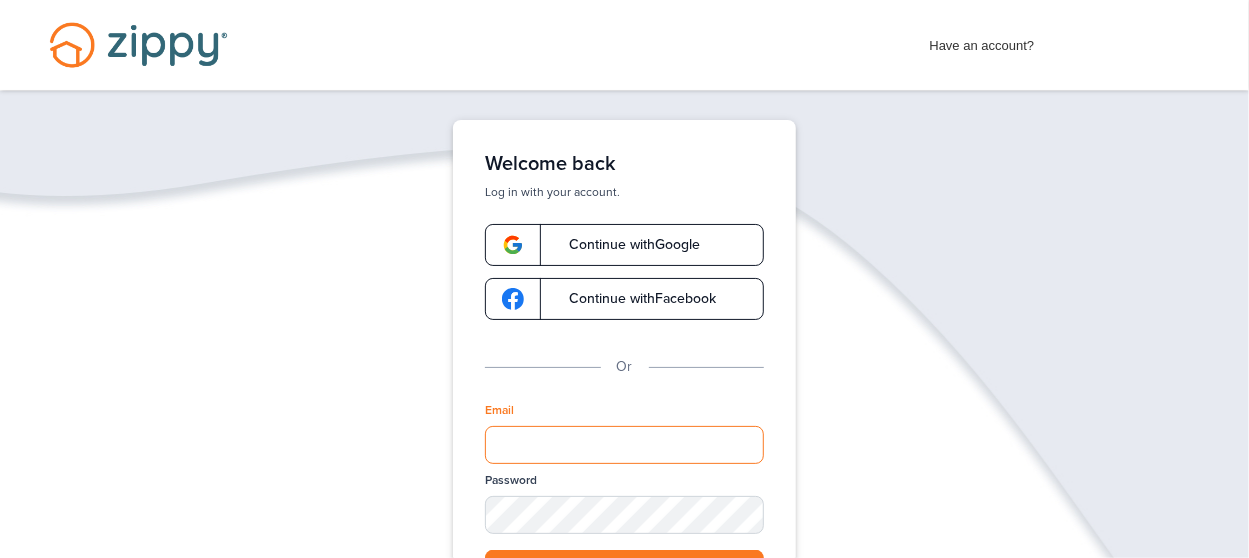 click on "Email" at bounding box center (624, 445) 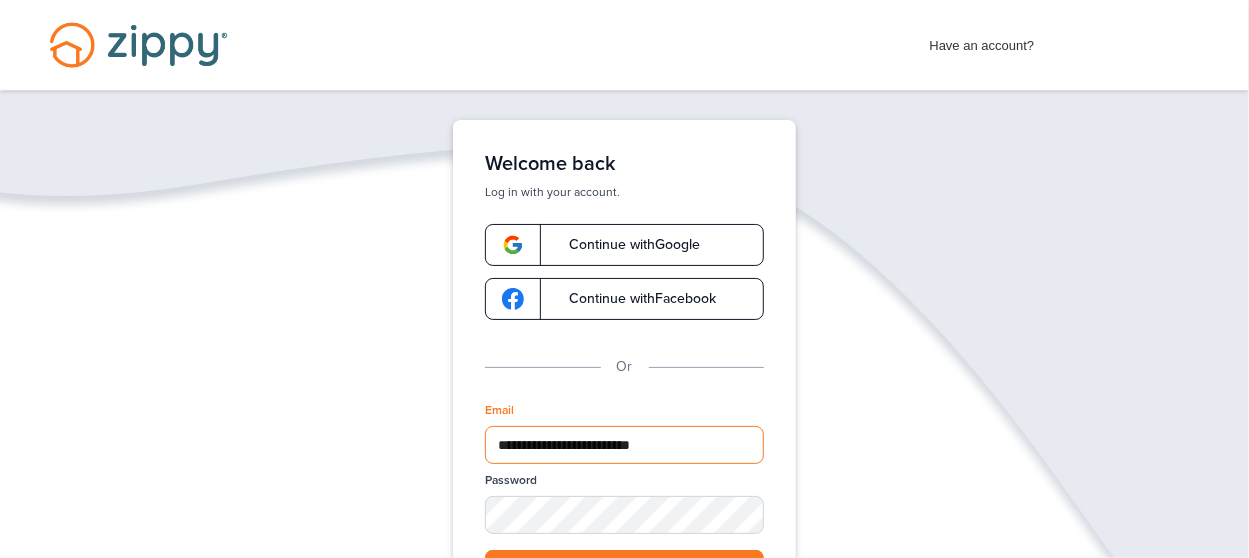 type on "**********" 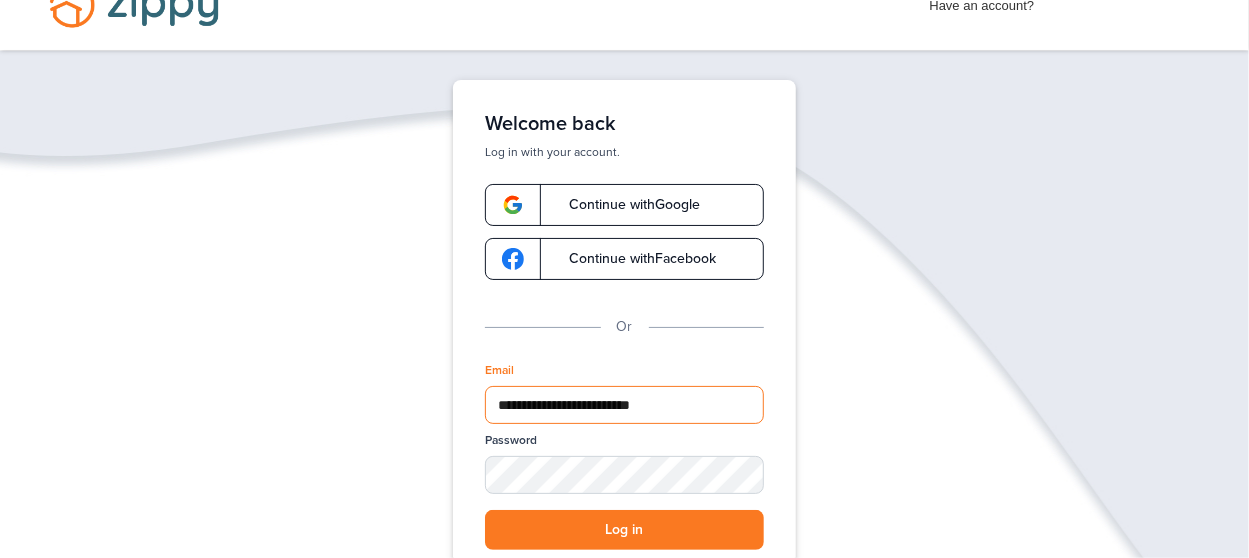 scroll, scrollTop: 80, scrollLeft: 0, axis: vertical 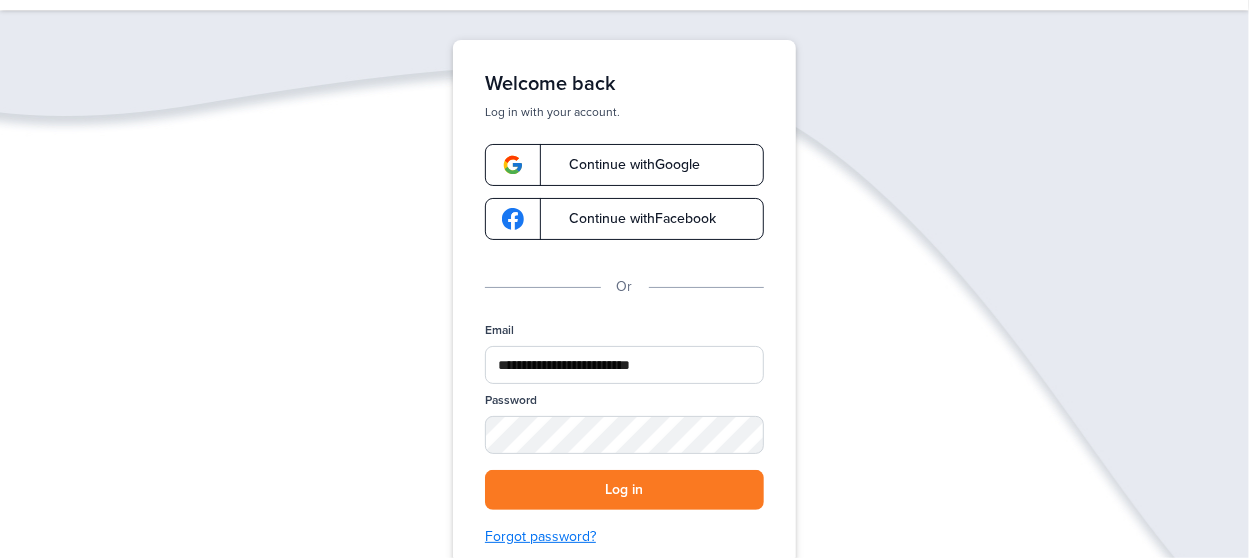 click on "Forgot password?" at bounding box center [624, 537] 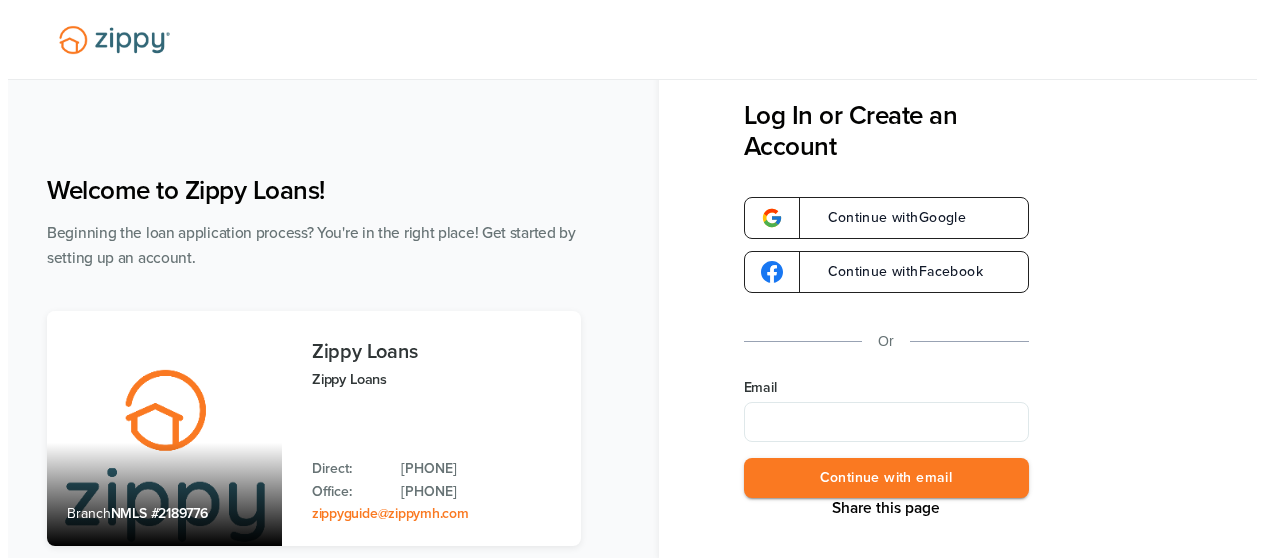scroll, scrollTop: 0, scrollLeft: 0, axis: both 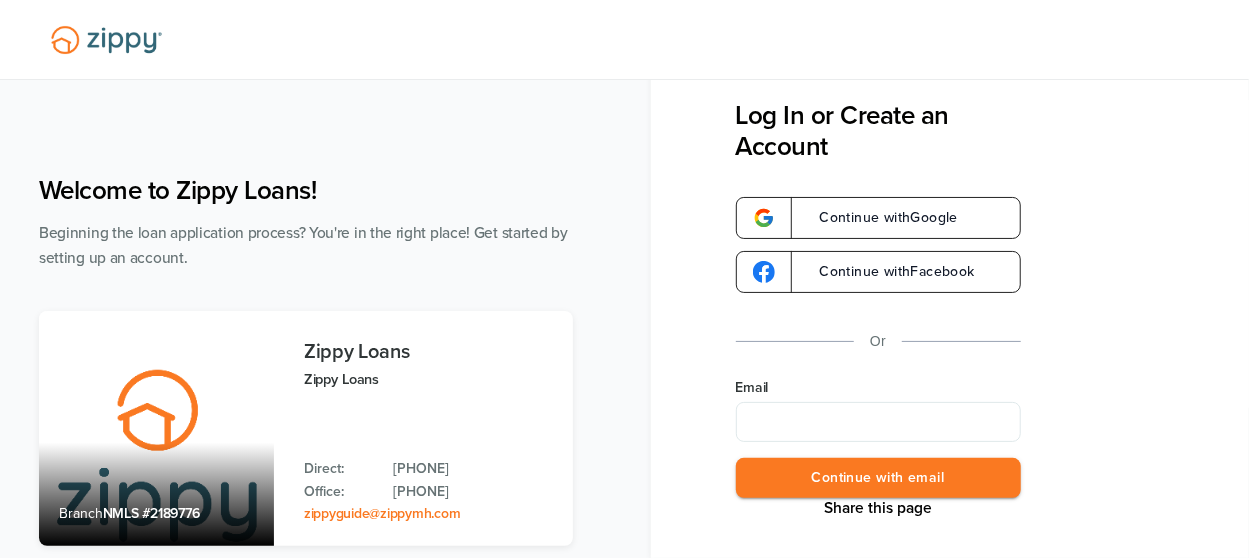 click on "Welcome to Zippy Loans! Beginning the loan application process? You're in the right place! Get started by setting up an account. Branch  NMLS #2189776 Zippy Loans Zippy Loans Contact  Zippy Direct: (512) 975-2947 Office: (512) 975-2947 zippyguide@zippymh.com Help Privacy & Terms Share this page Log In or Create an Account Continue with  Google Continue with  Facebook Or Email Continue with email" at bounding box center [624, 405] 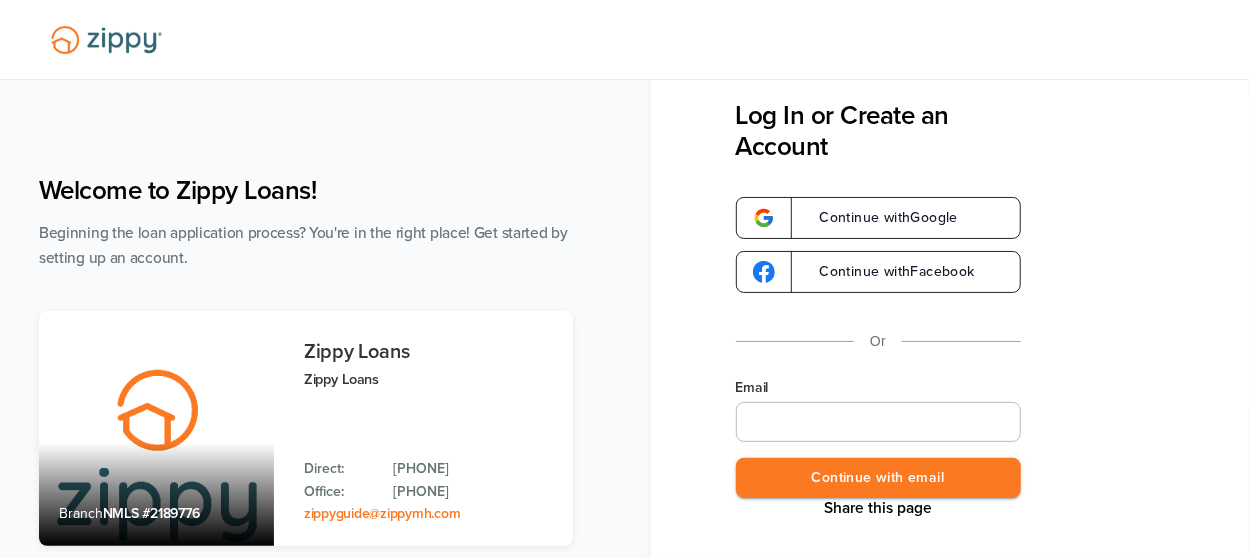 click on "Email" at bounding box center (878, 422) 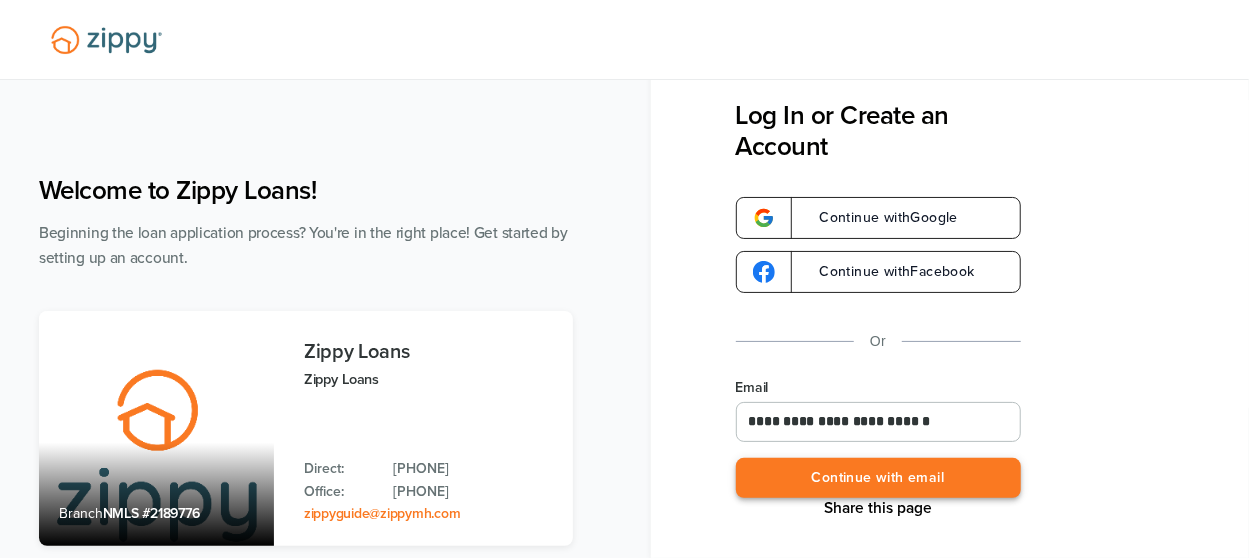 type on "**********" 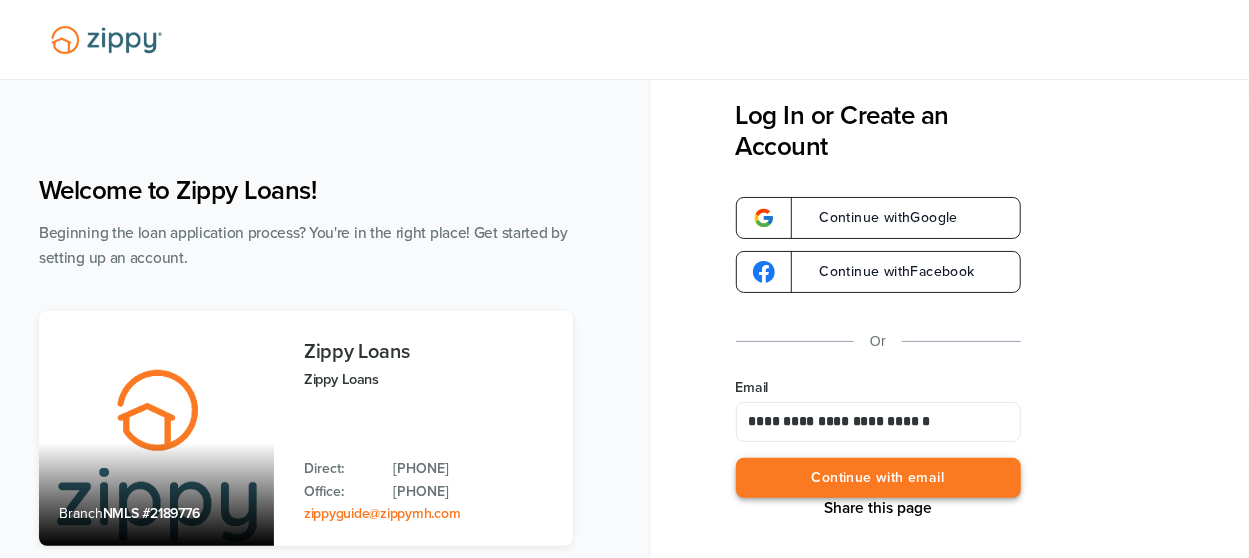 click on "Continue with email" at bounding box center [878, 478] 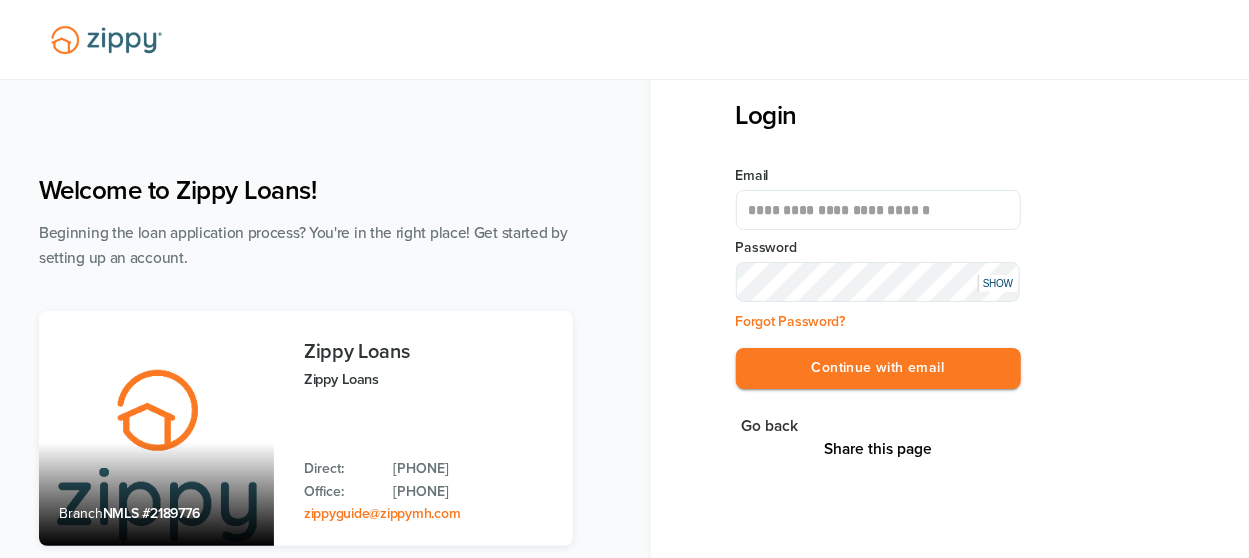 click on "SHOW" at bounding box center (998, 283) 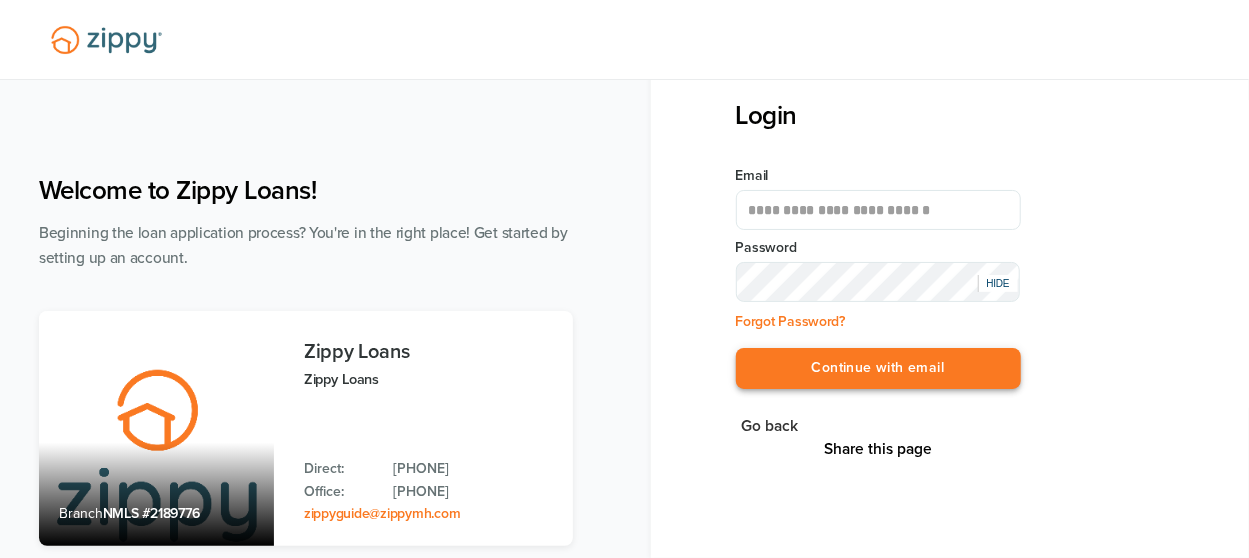 click on "Continue with email" at bounding box center [878, 368] 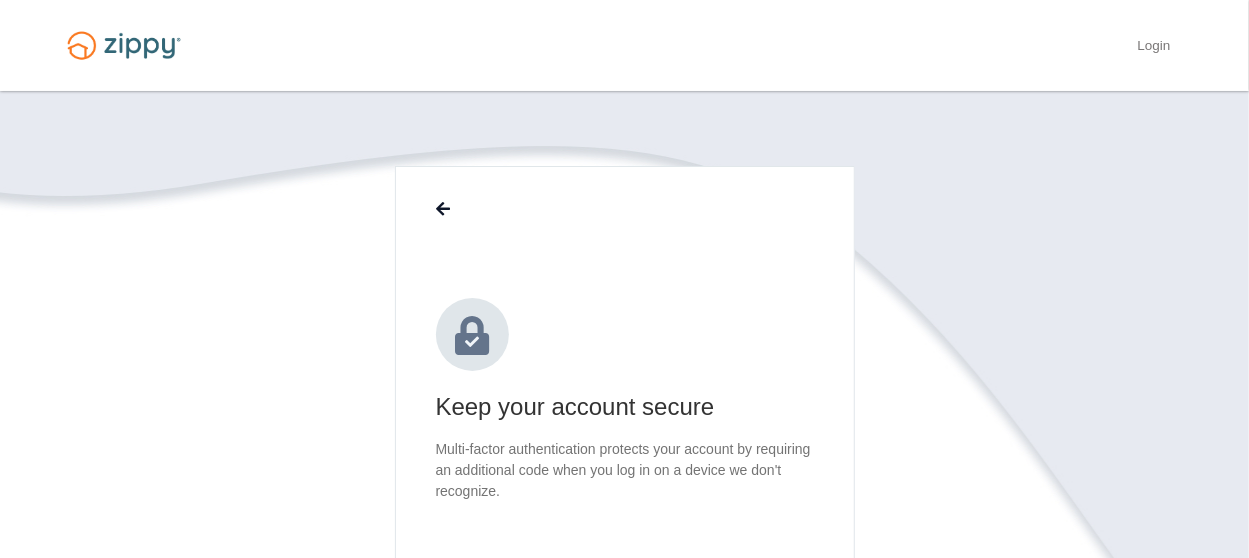 scroll, scrollTop: 398, scrollLeft: 0, axis: vertical 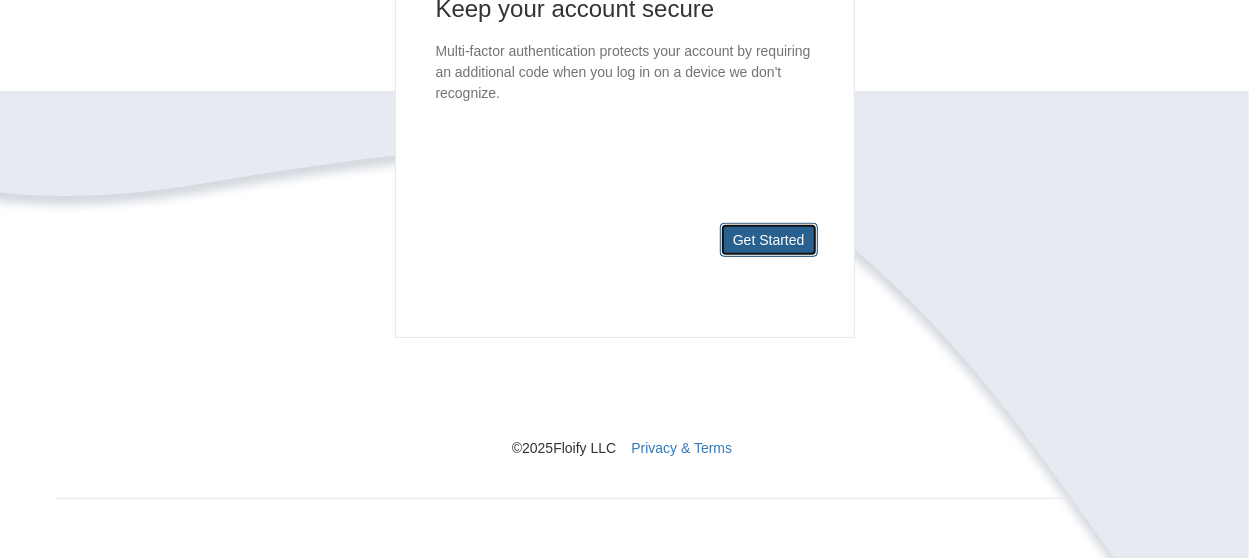 click on "Get Started" at bounding box center (769, 240) 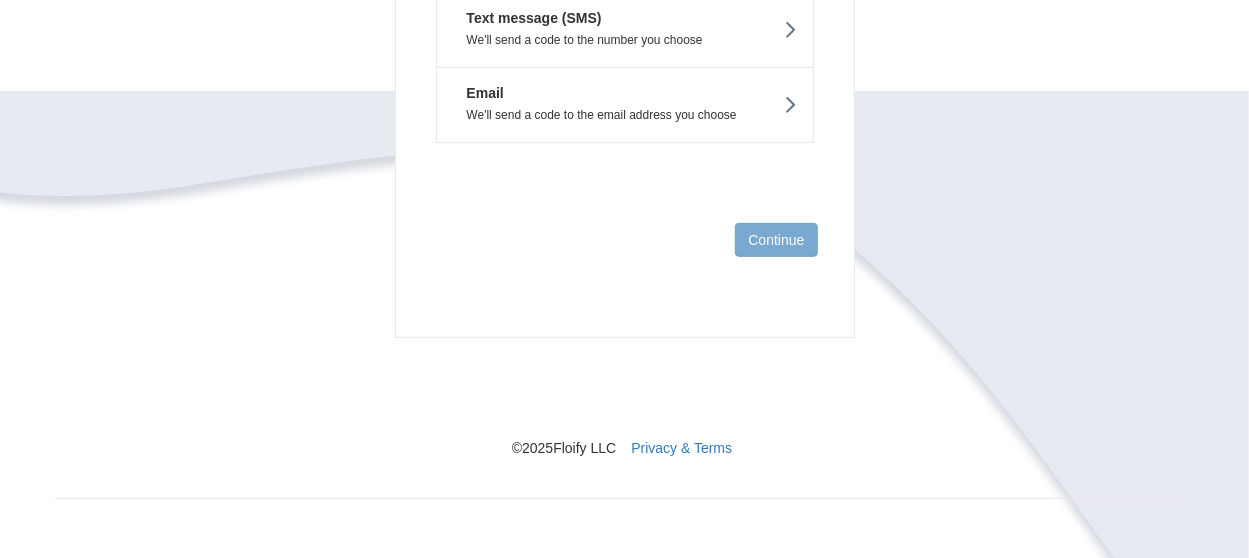 click on "We'll send a code to the number you choose" at bounding box center (625, 40) 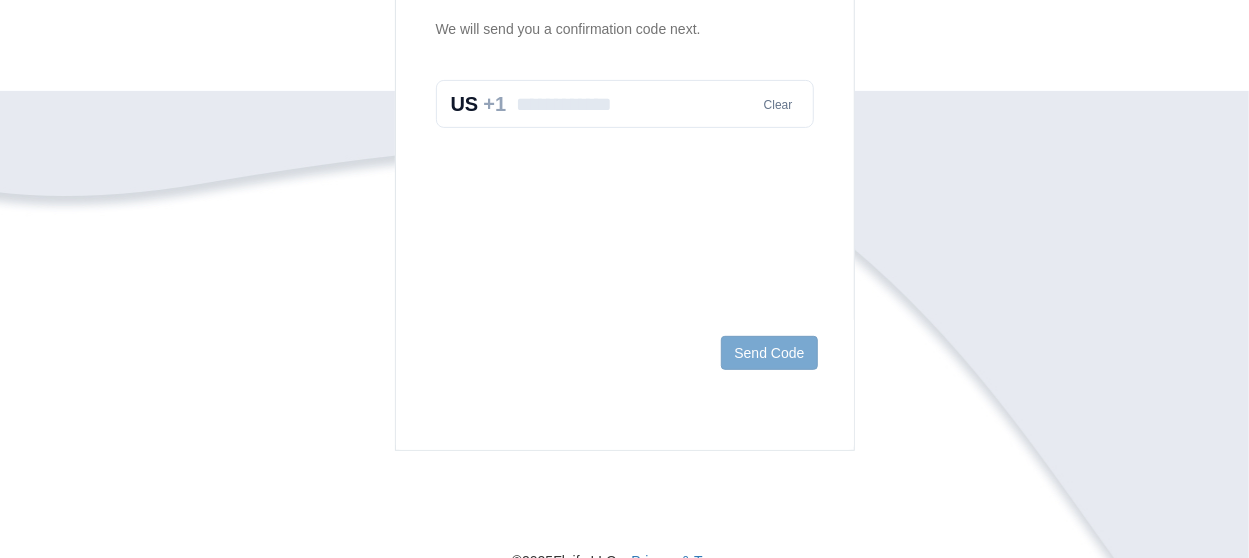 scroll, scrollTop: 278, scrollLeft: 0, axis: vertical 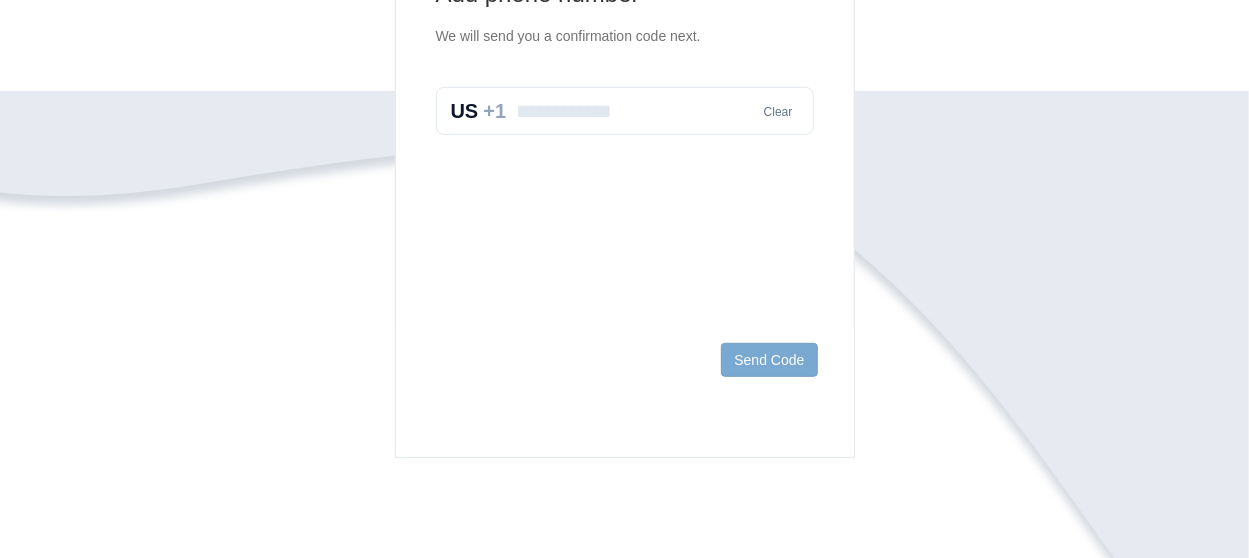 click at bounding box center (625, 111) 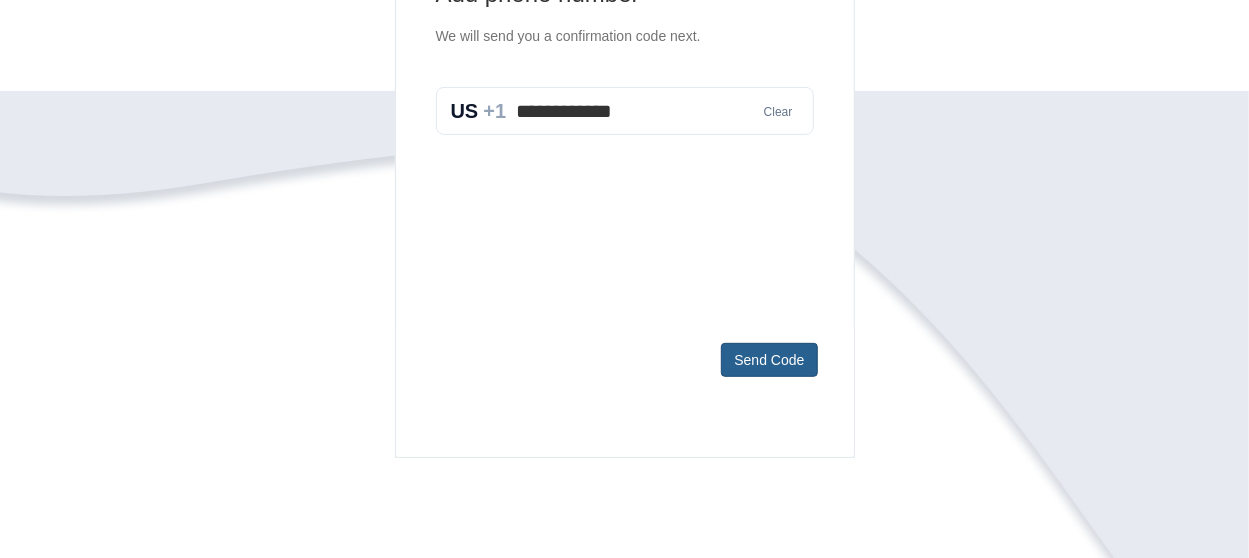 type on "**********" 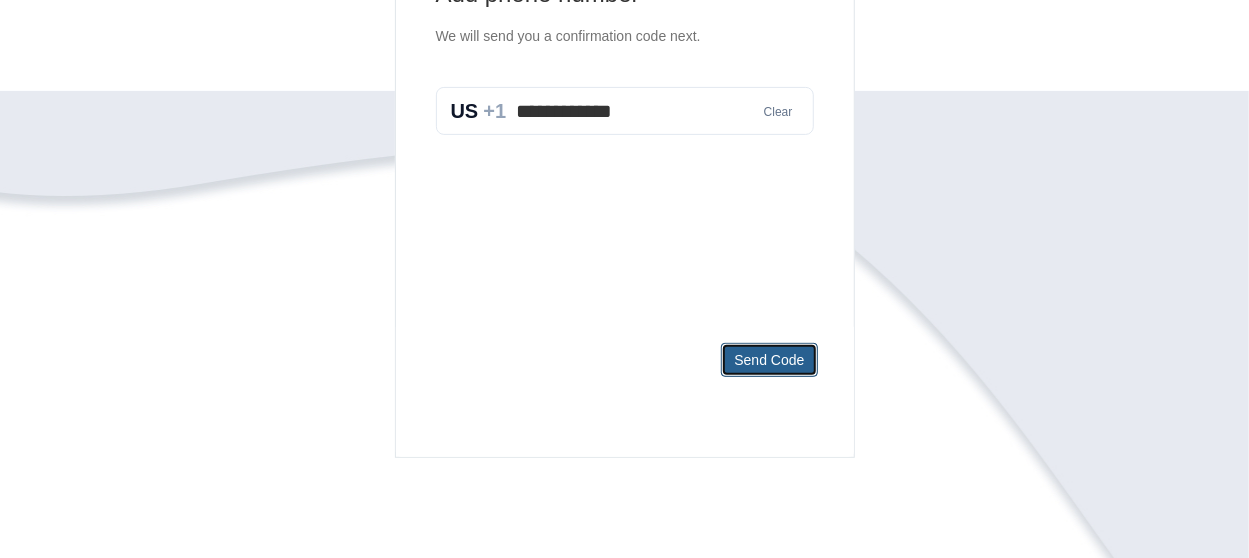 click on "Send Code" at bounding box center [769, 360] 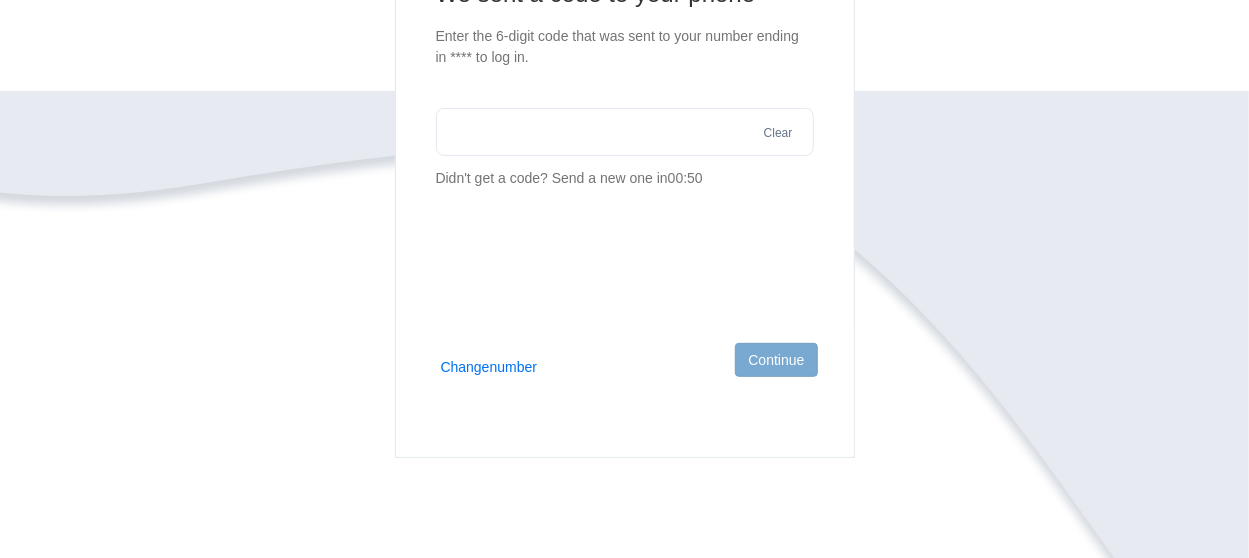 click at bounding box center [625, 132] 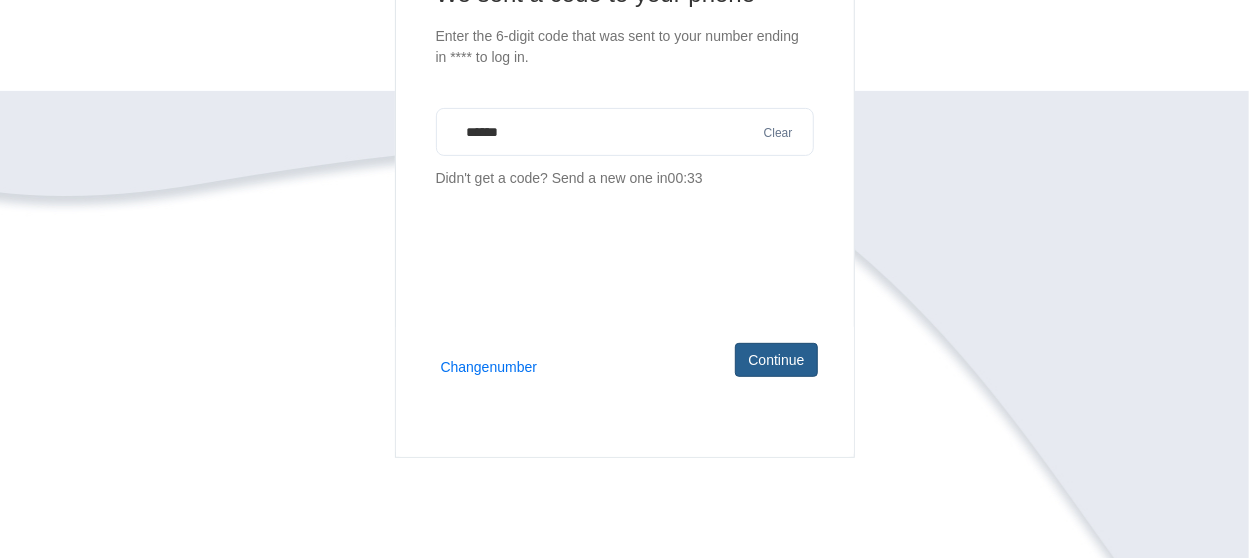 type on "******" 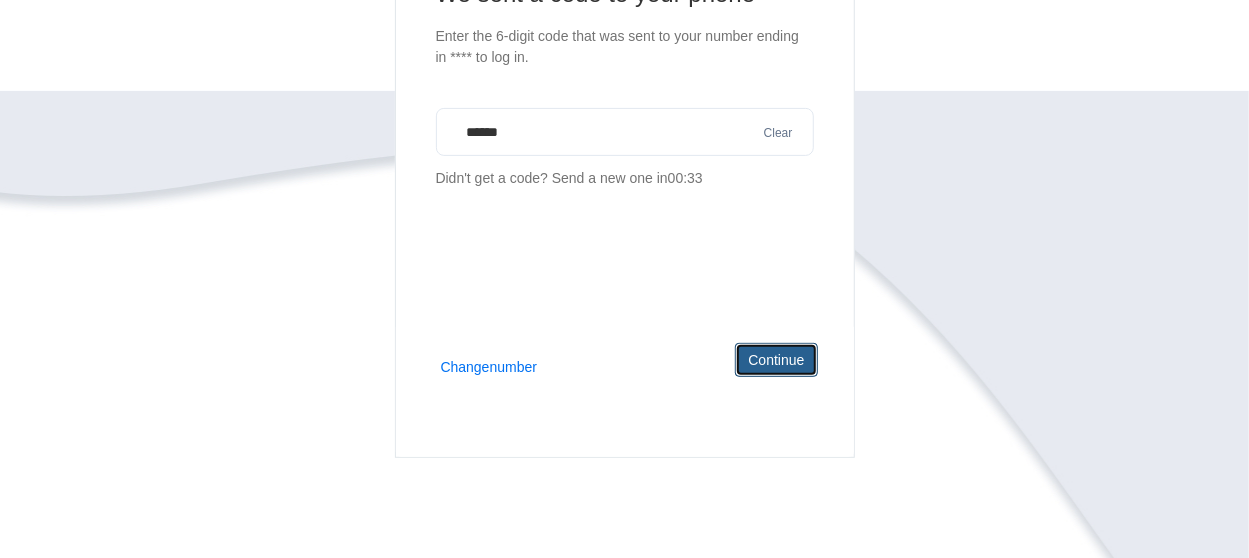 click on "Continue" at bounding box center [776, 360] 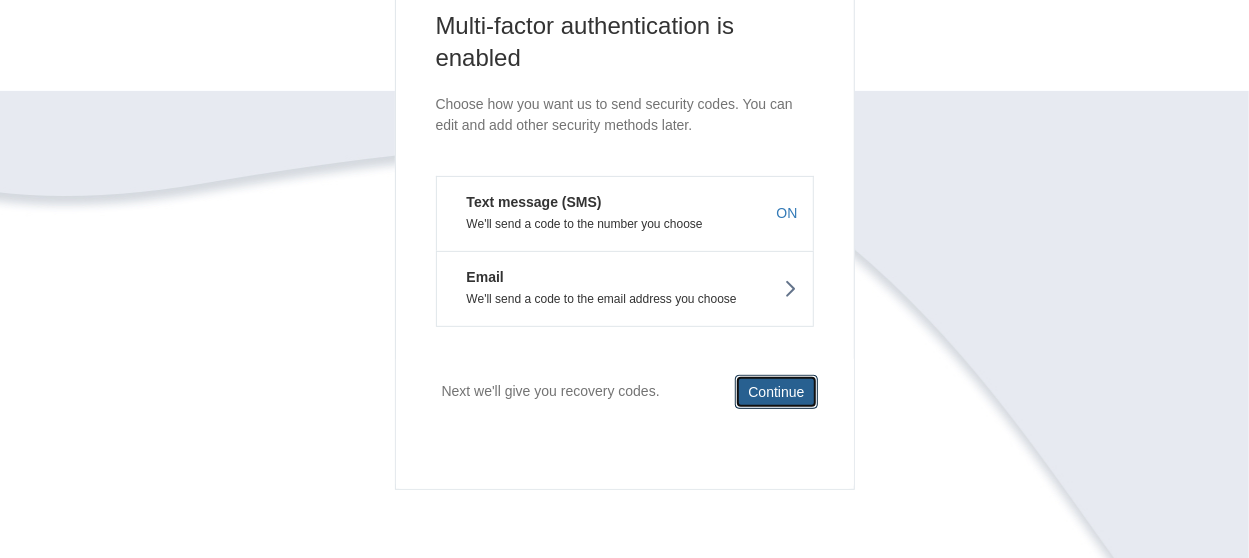 scroll, scrollTop: 238, scrollLeft: 0, axis: vertical 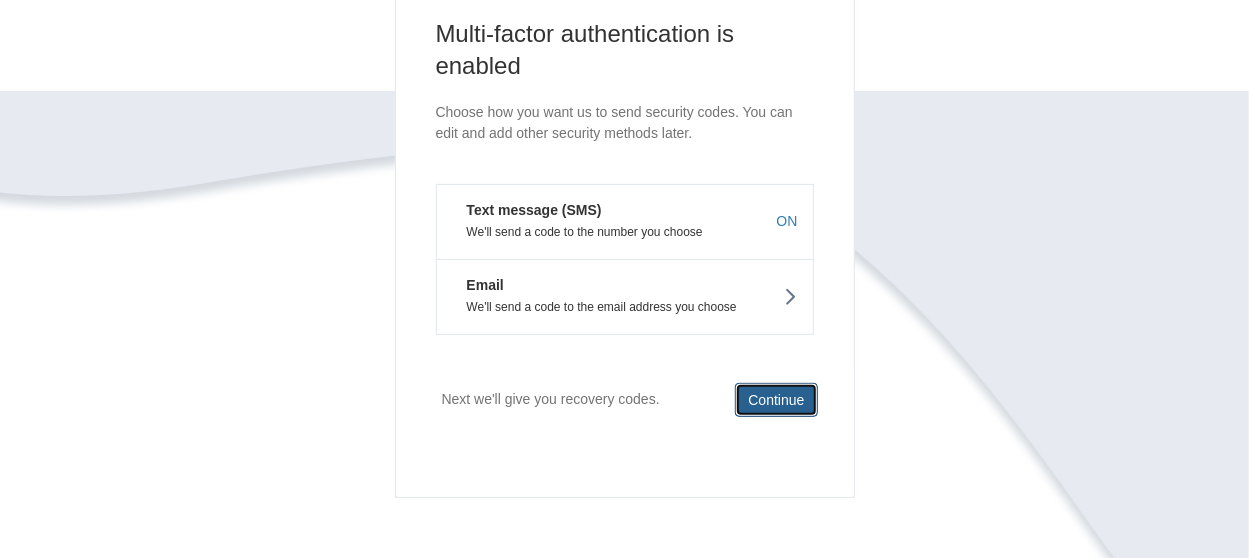 click on "Continue" at bounding box center [776, 400] 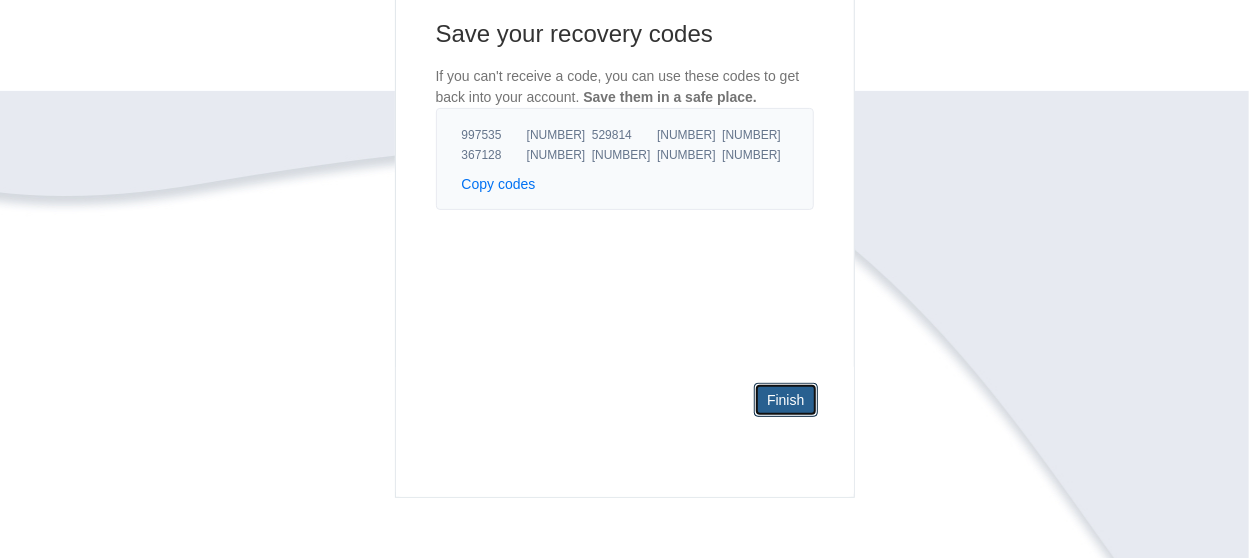 click on "Finish" at bounding box center [785, 400] 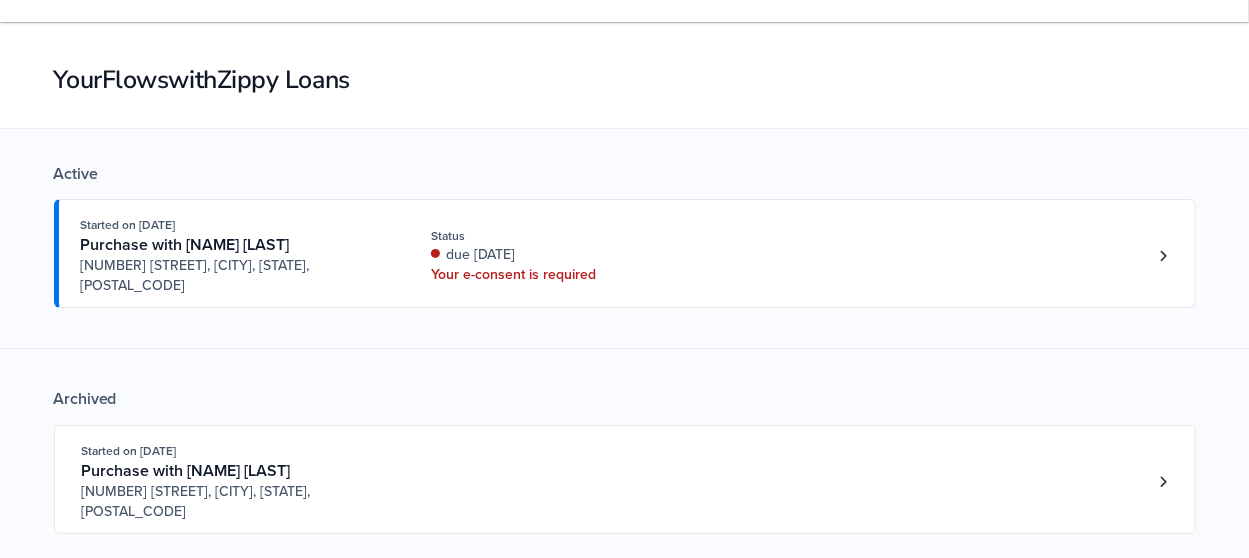 scroll, scrollTop: 100, scrollLeft: 0, axis: vertical 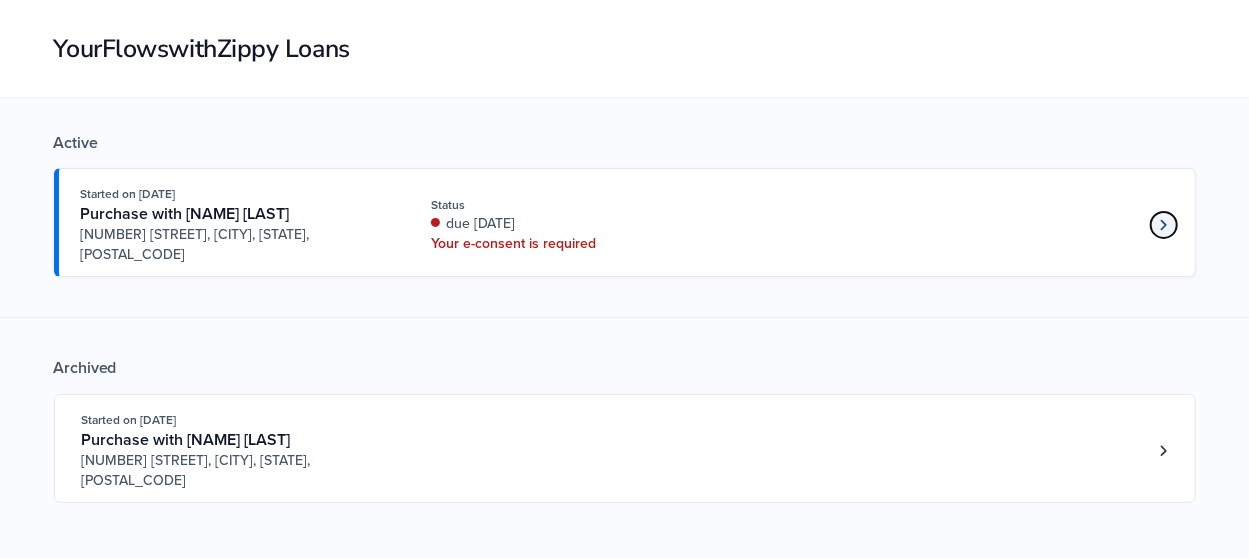 click at bounding box center [1164, 225] 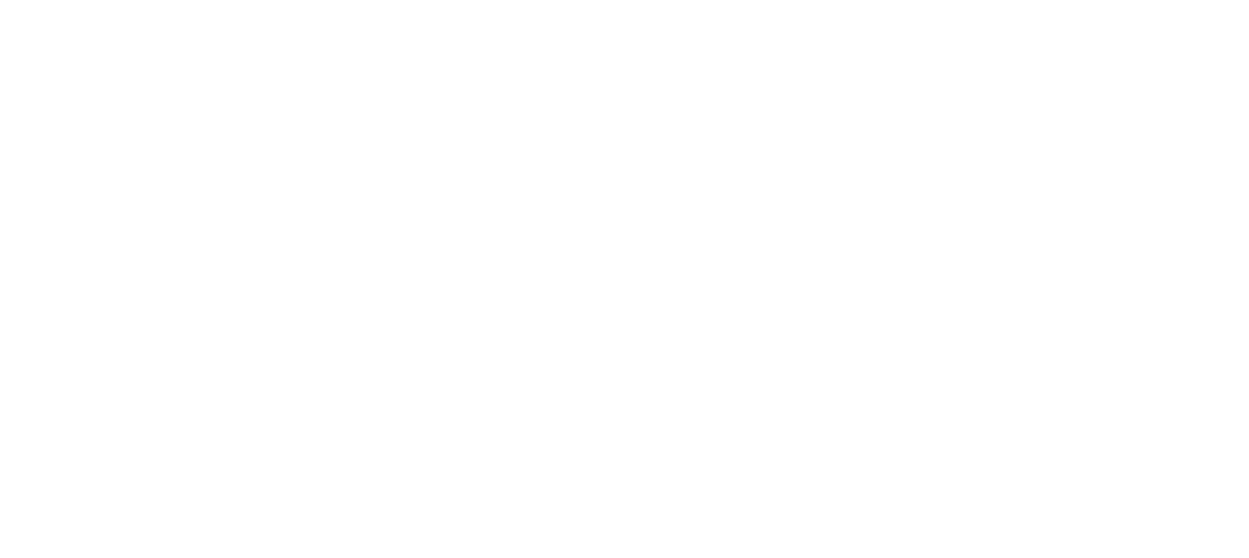 scroll, scrollTop: 0, scrollLeft: 0, axis: both 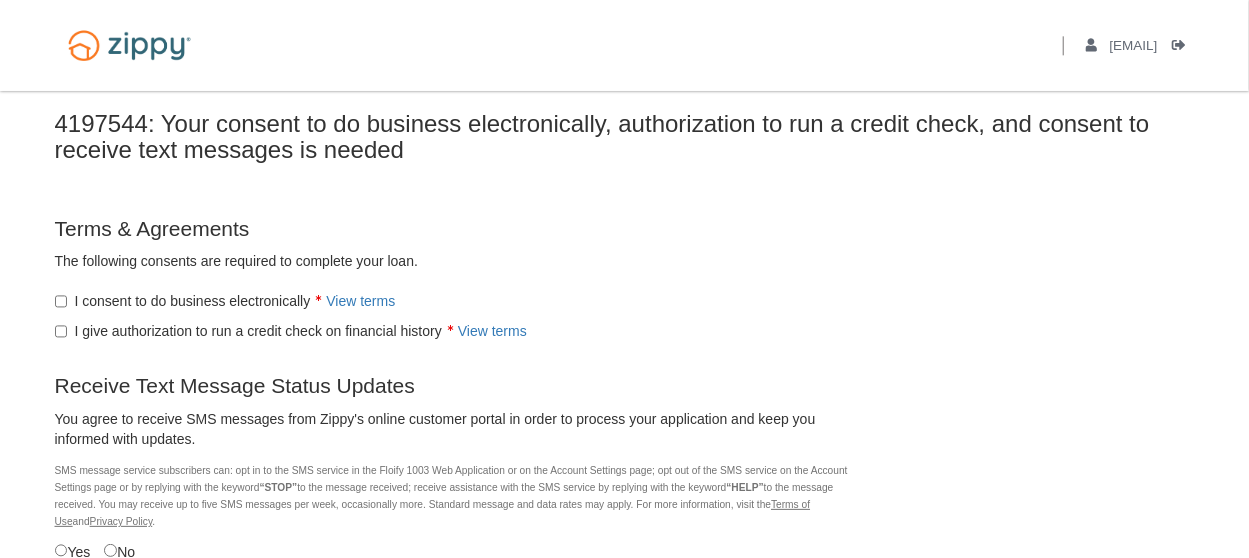 click on "Receive Text Message Status Updates" at bounding box center (455, 385) 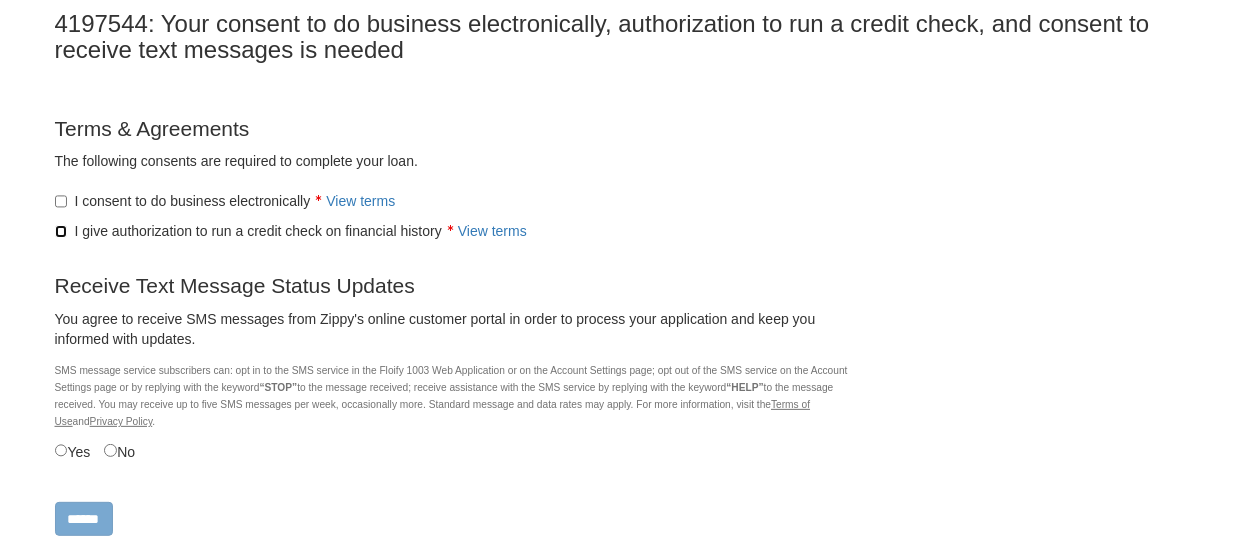 scroll, scrollTop: 198, scrollLeft: 0, axis: vertical 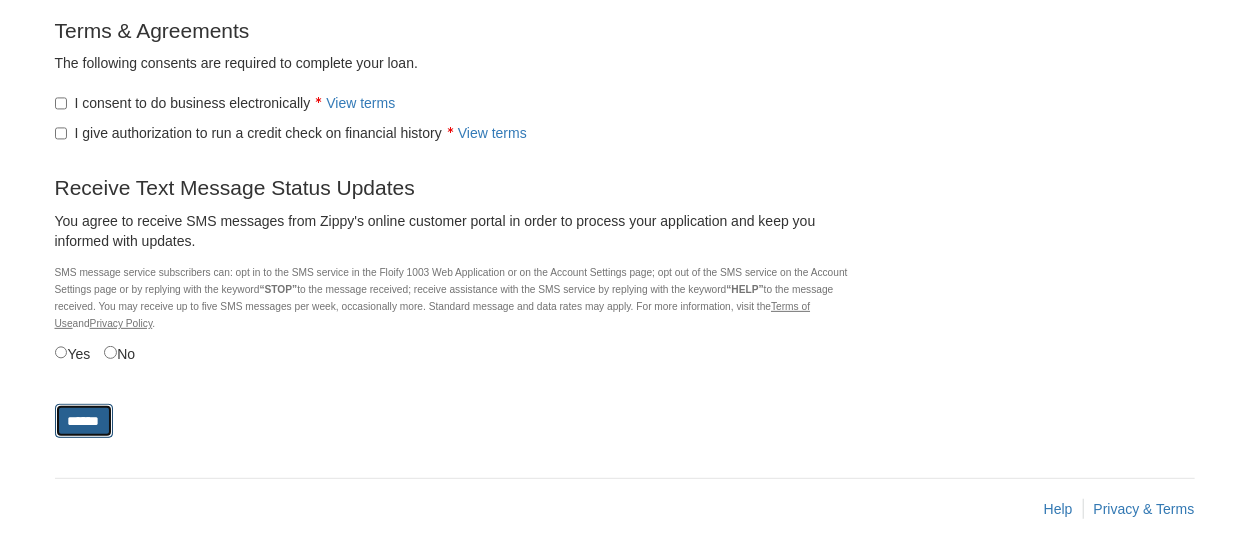 click on "******" at bounding box center (84, 421) 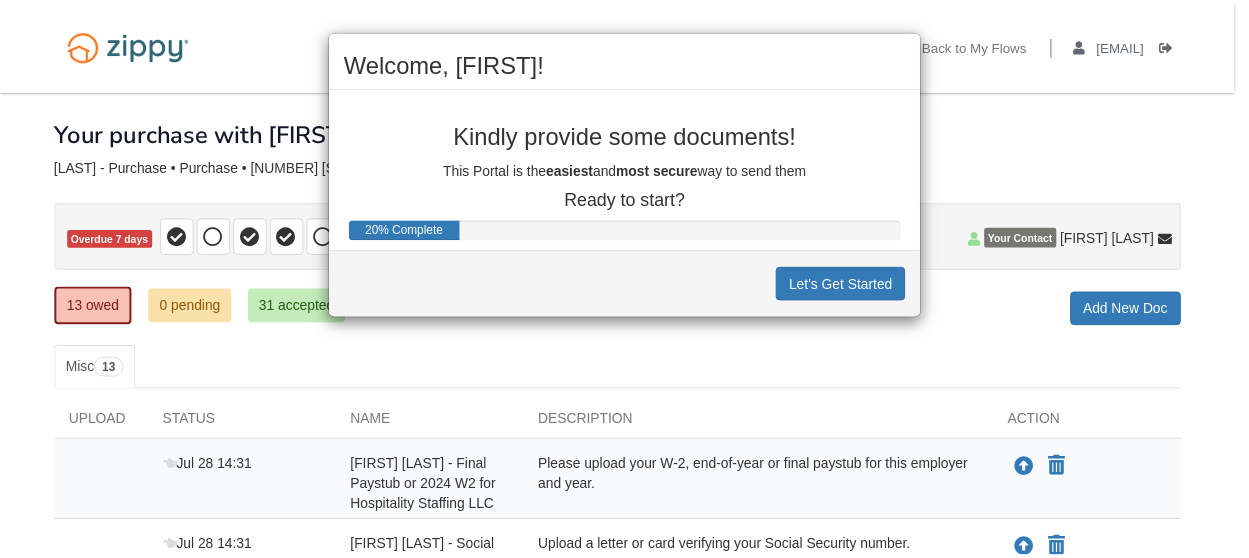 scroll, scrollTop: 0, scrollLeft: 0, axis: both 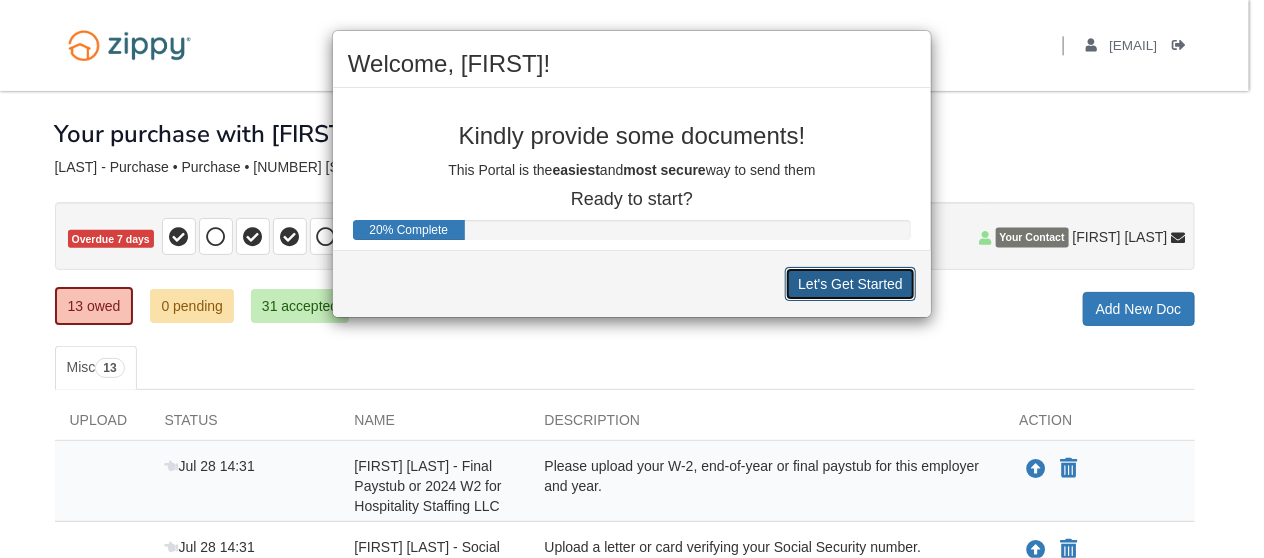 click on "Let's Get Started" at bounding box center [850, 284] 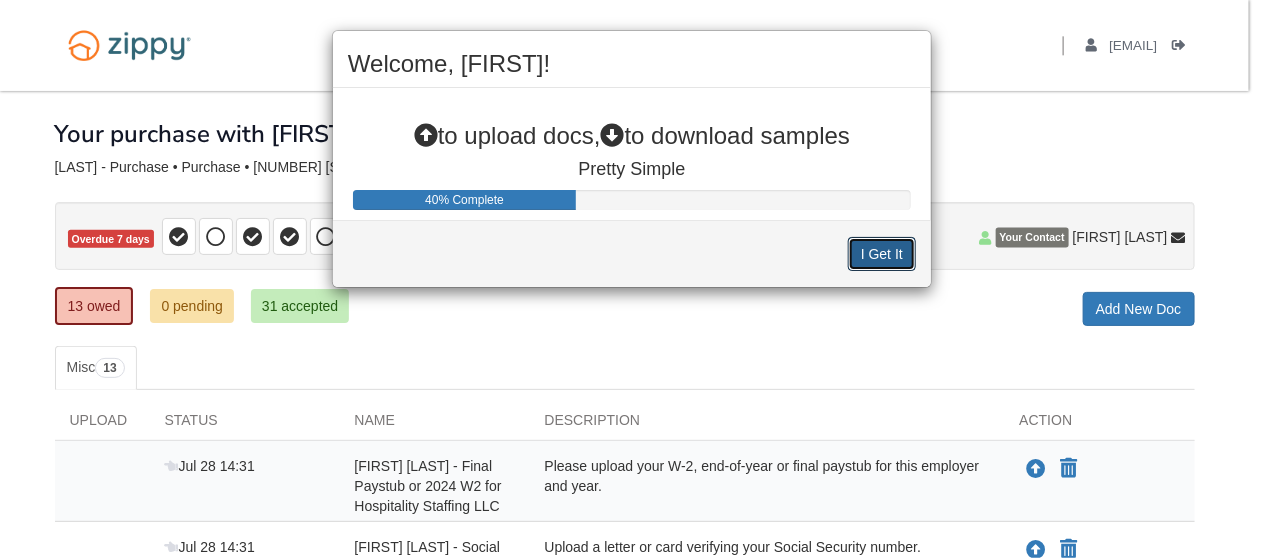drag, startPoint x: 882, startPoint y: 260, endPoint x: 870, endPoint y: 265, distance: 13 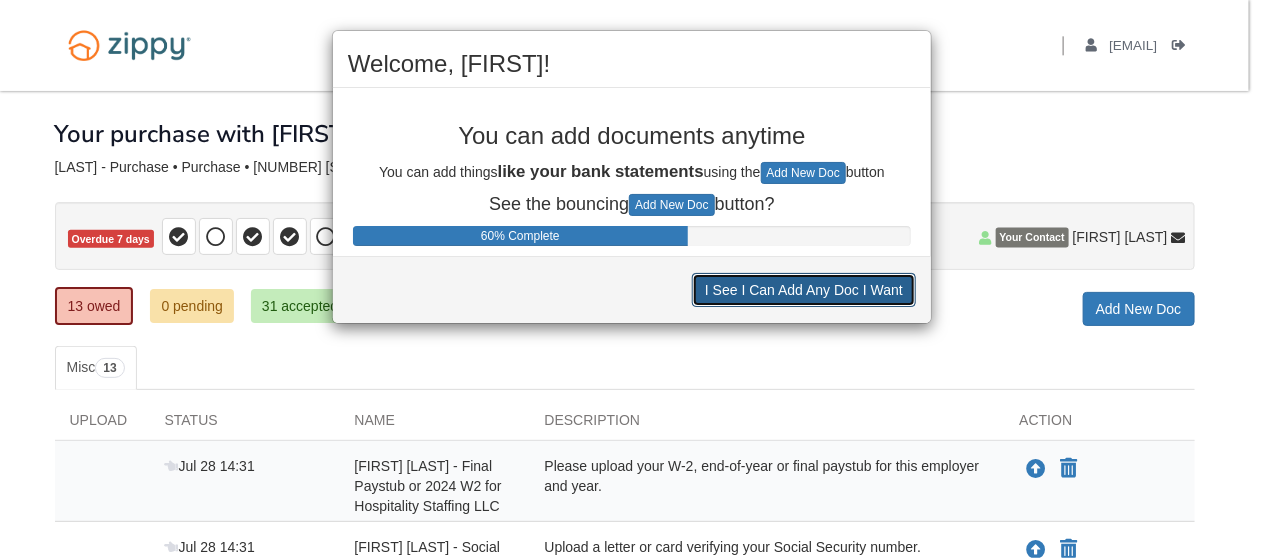 click on "I See I Can Add Any Doc I Want" at bounding box center (804, 290) 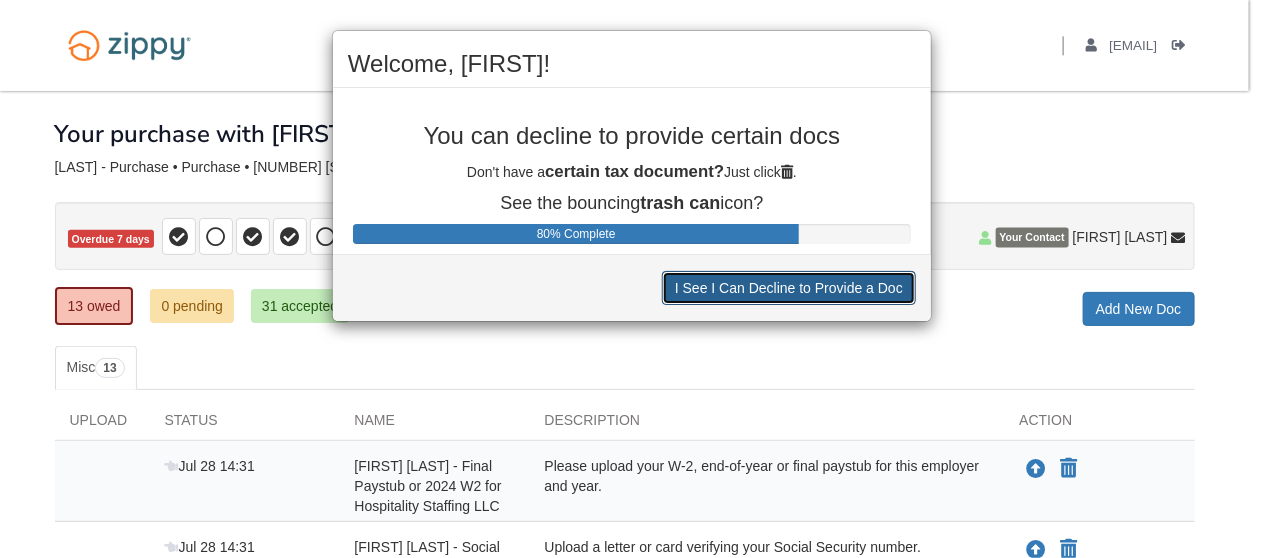 click on "I See I Can Decline to Provide a Doc" at bounding box center (789, 288) 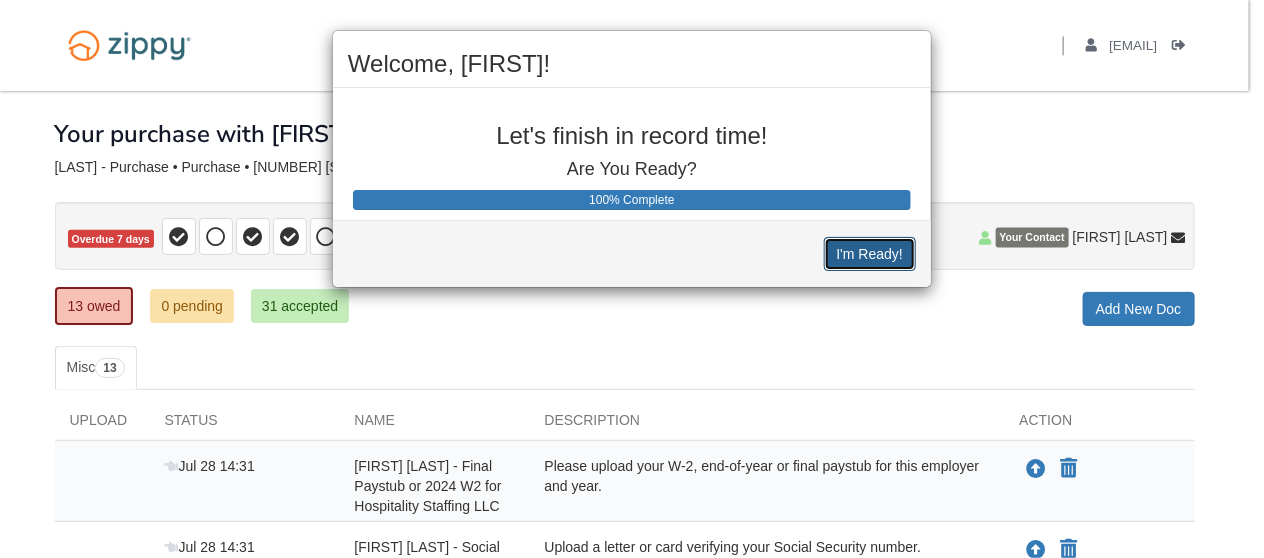 click on "I'm Ready!" at bounding box center (870, 254) 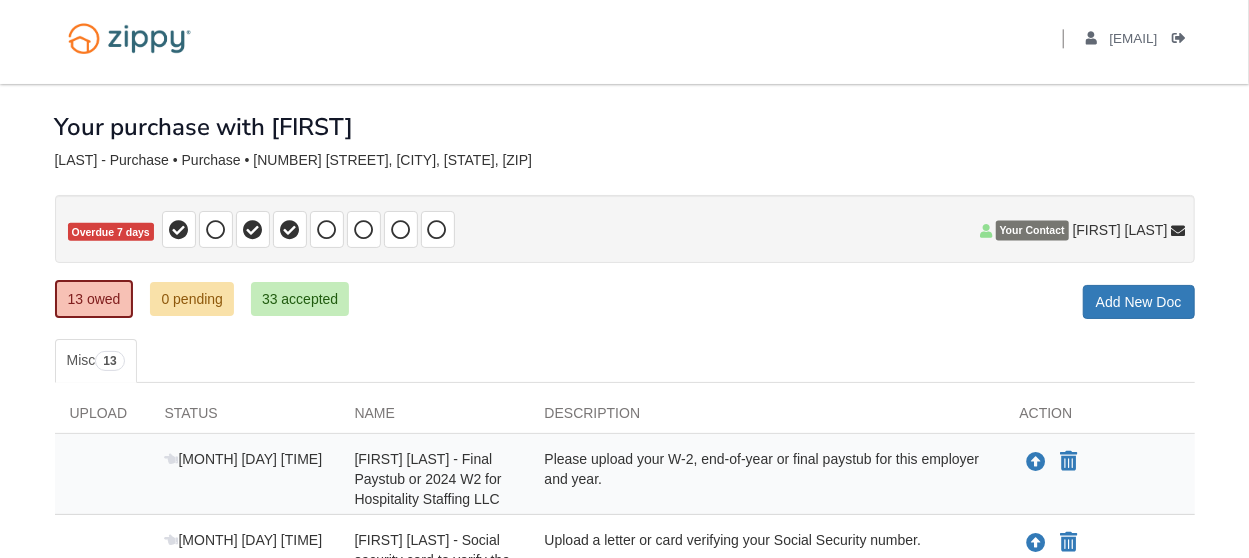 scroll, scrollTop: 0, scrollLeft: 0, axis: both 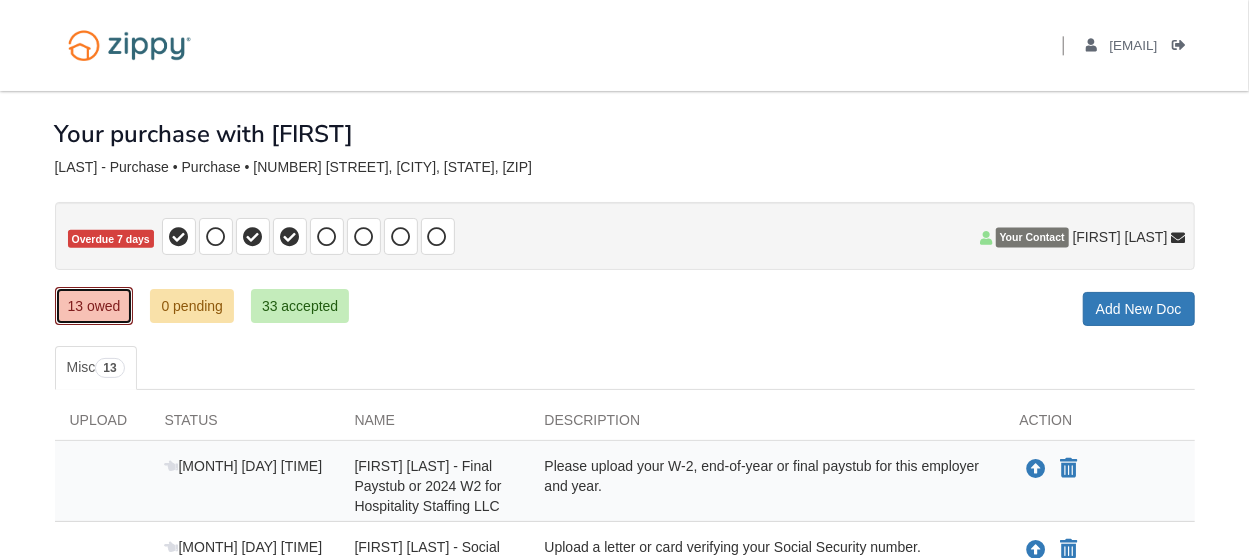 click on "13 owed" at bounding box center [94, 306] 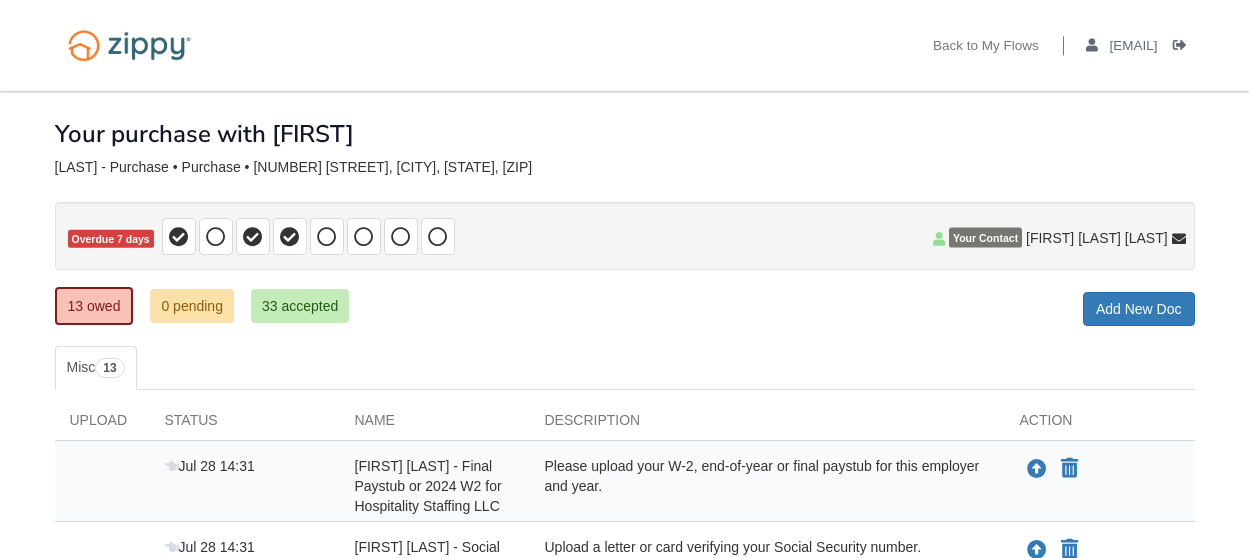 scroll, scrollTop: 0, scrollLeft: 0, axis: both 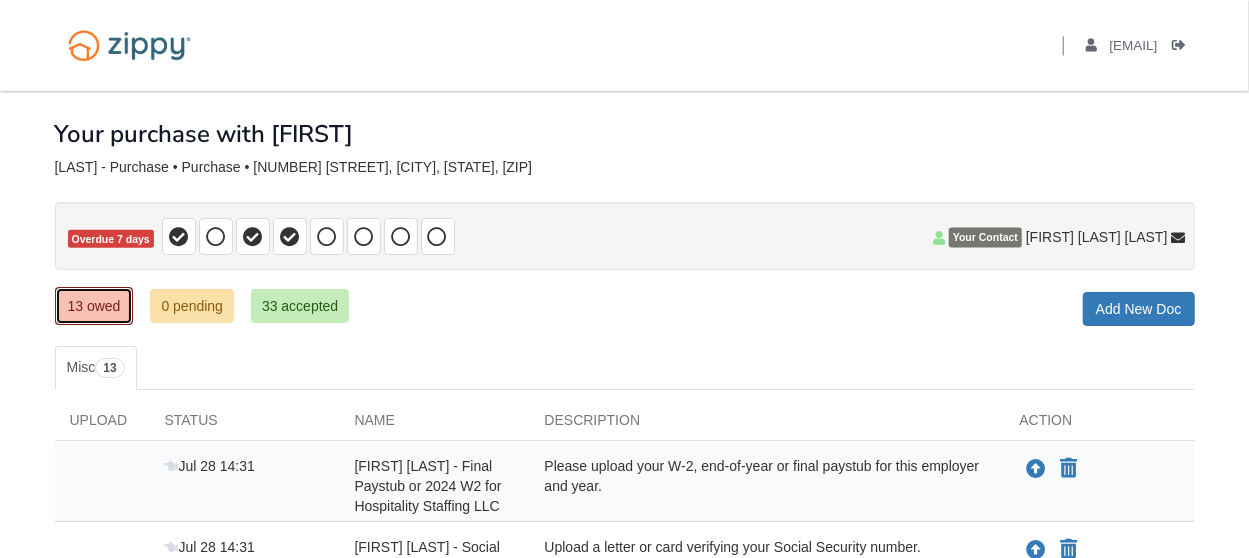 click on "13 owed" at bounding box center [94, 306] 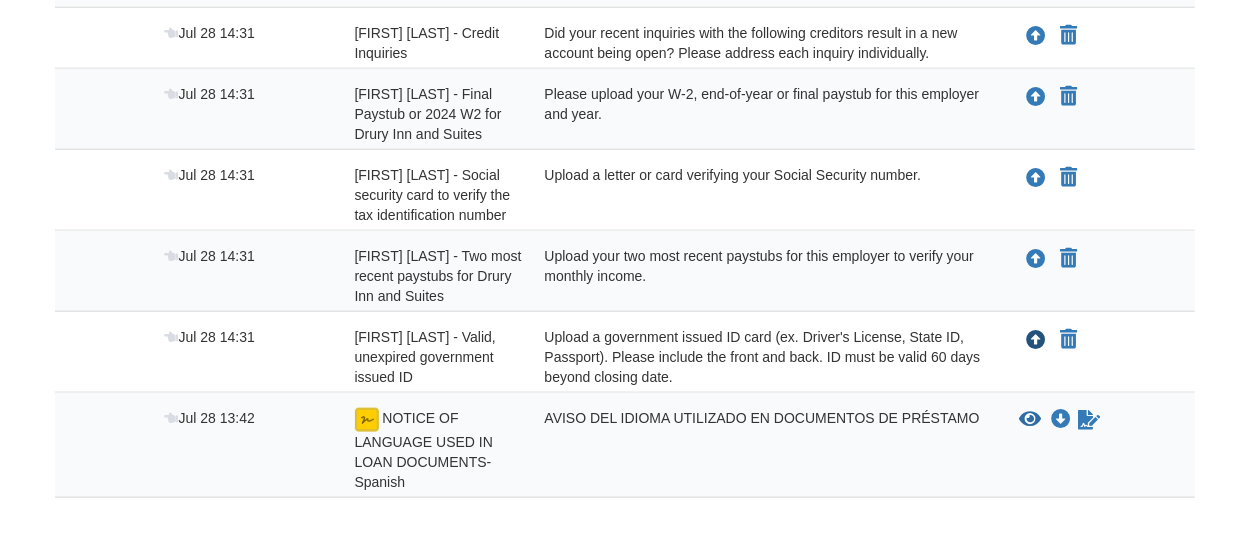 scroll, scrollTop: 959, scrollLeft: 0, axis: vertical 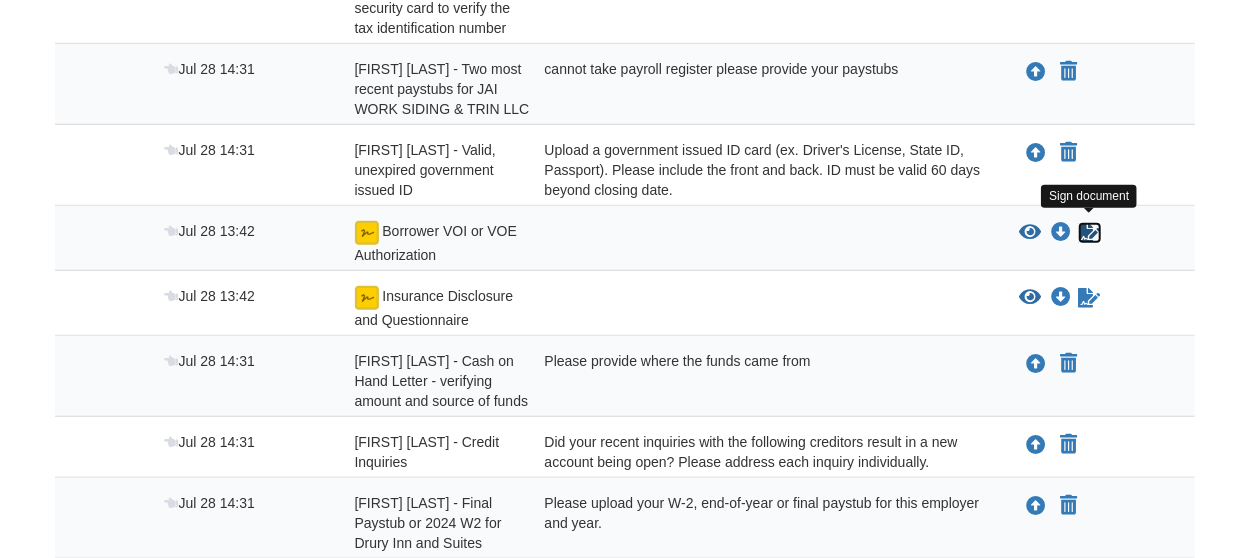 click at bounding box center (1090, 233) 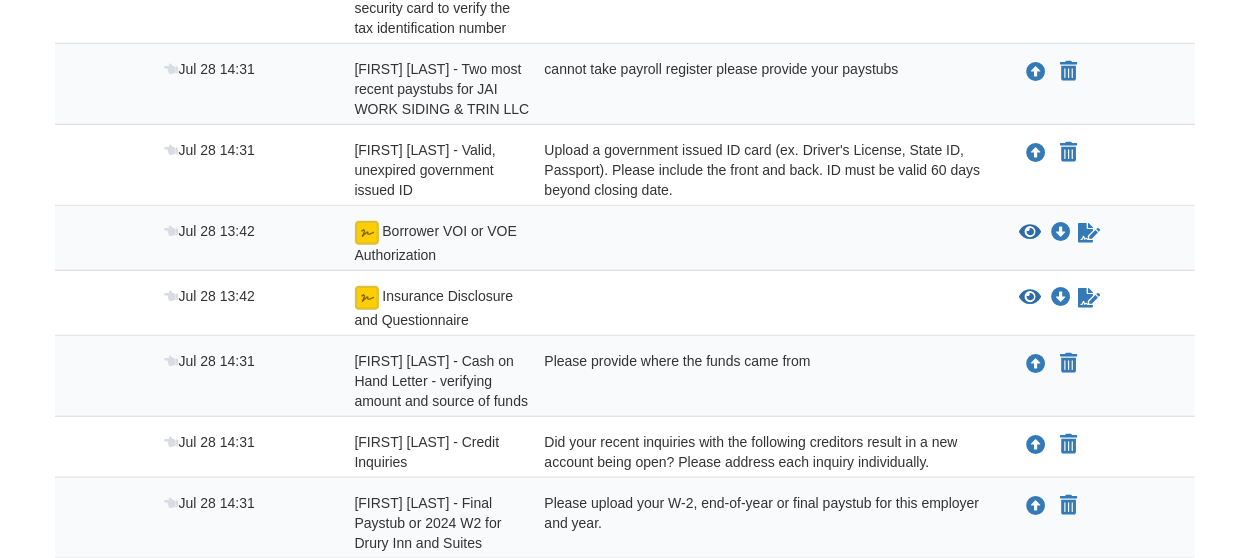 scroll, scrollTop: 559, scrollLeft: 0, axis: vertical 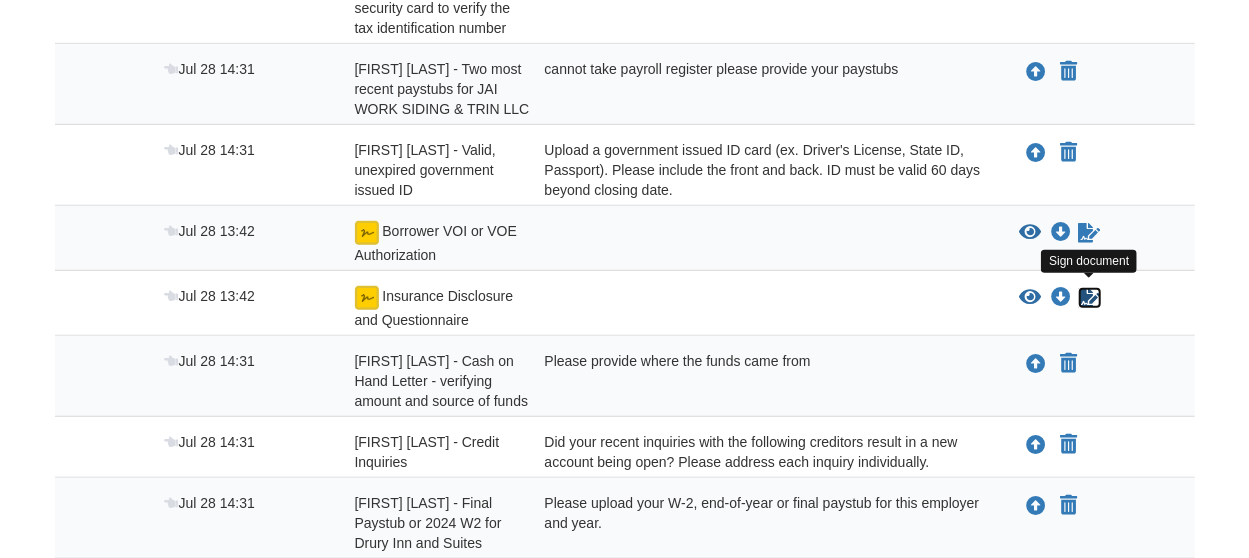 click at bounding box center (1090, 298) 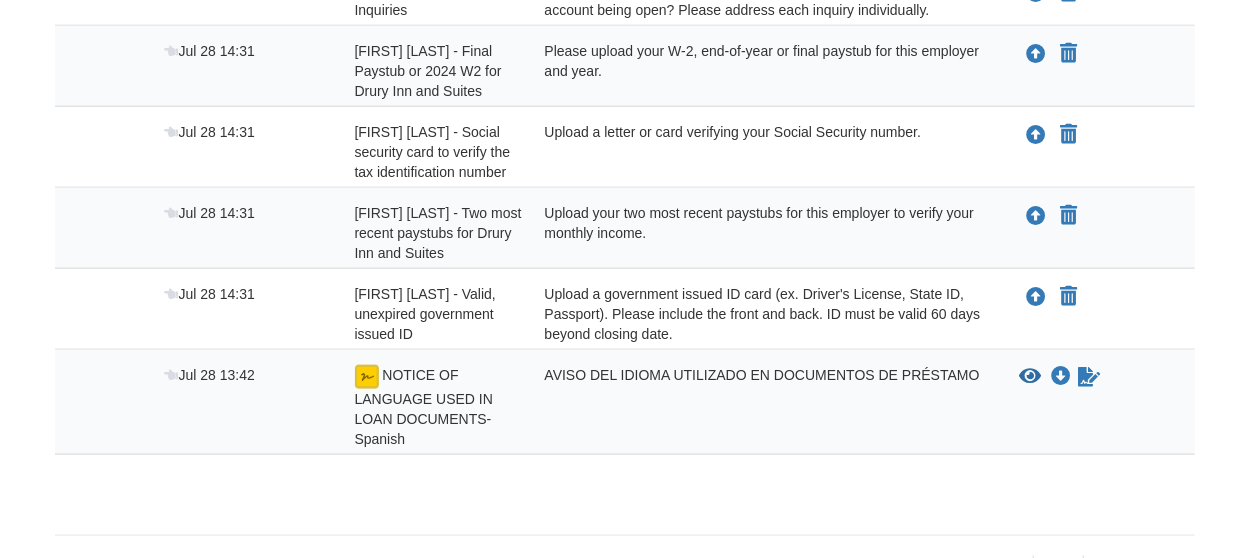 scroll, scrollTop: 1059, scrollLeft: 0, axis: vertical 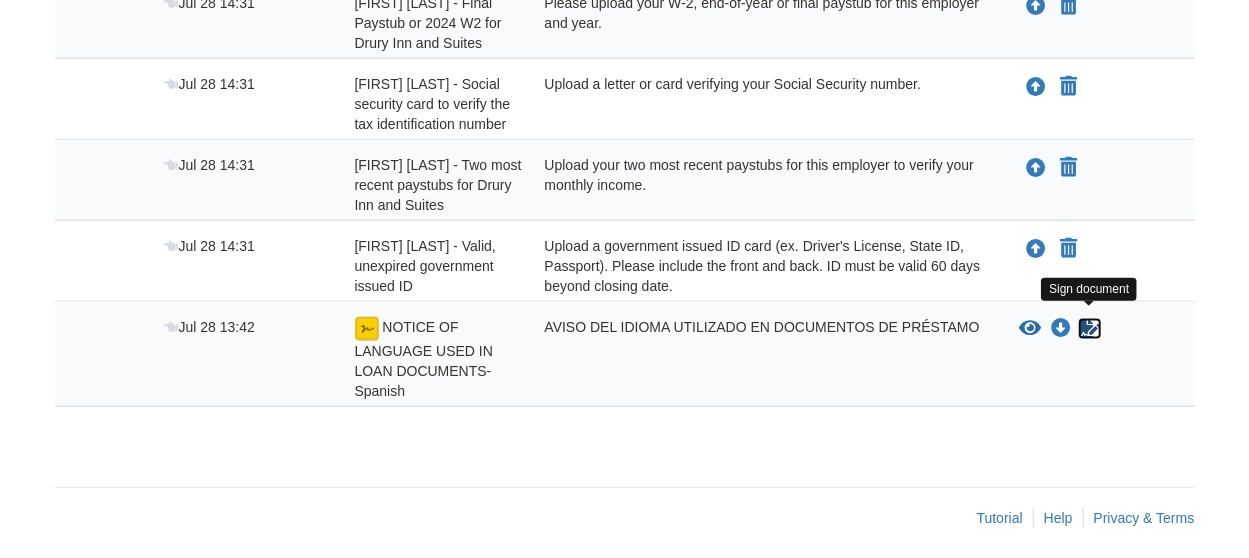 click at bounding box center (1090, 329) 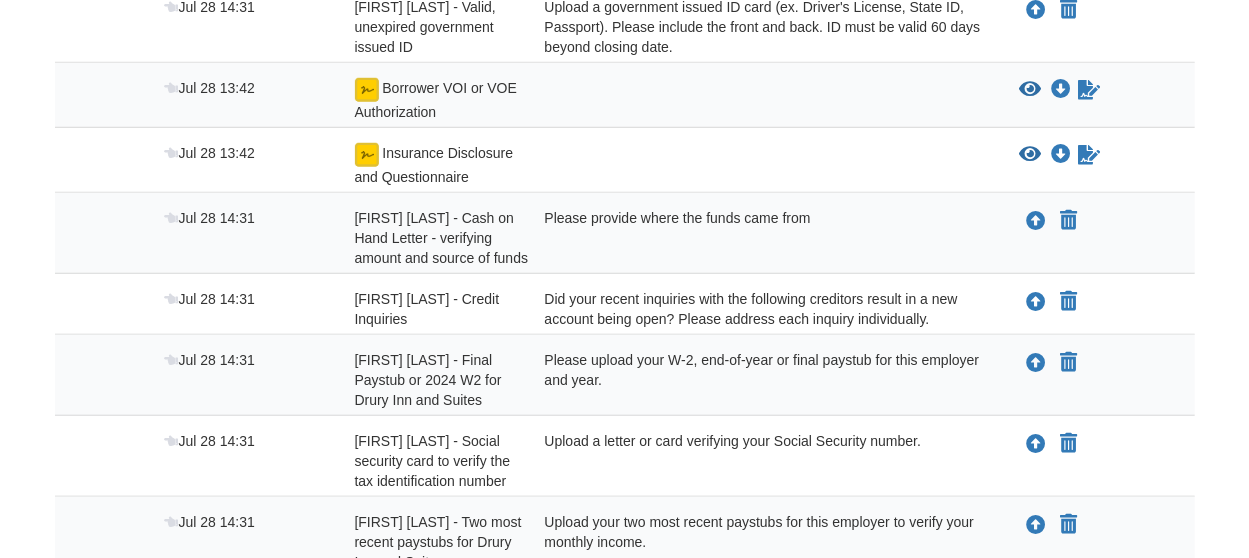 scroll, scrollTop: 659, scrollLeft: 0, axis: vertical 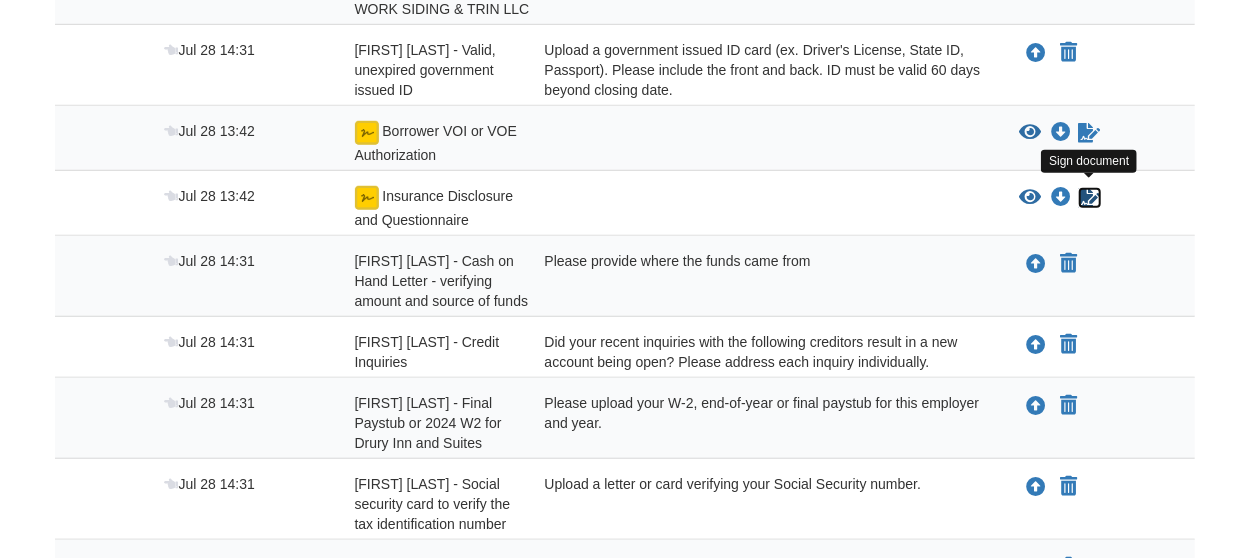click at bounding box center (1090, 198) 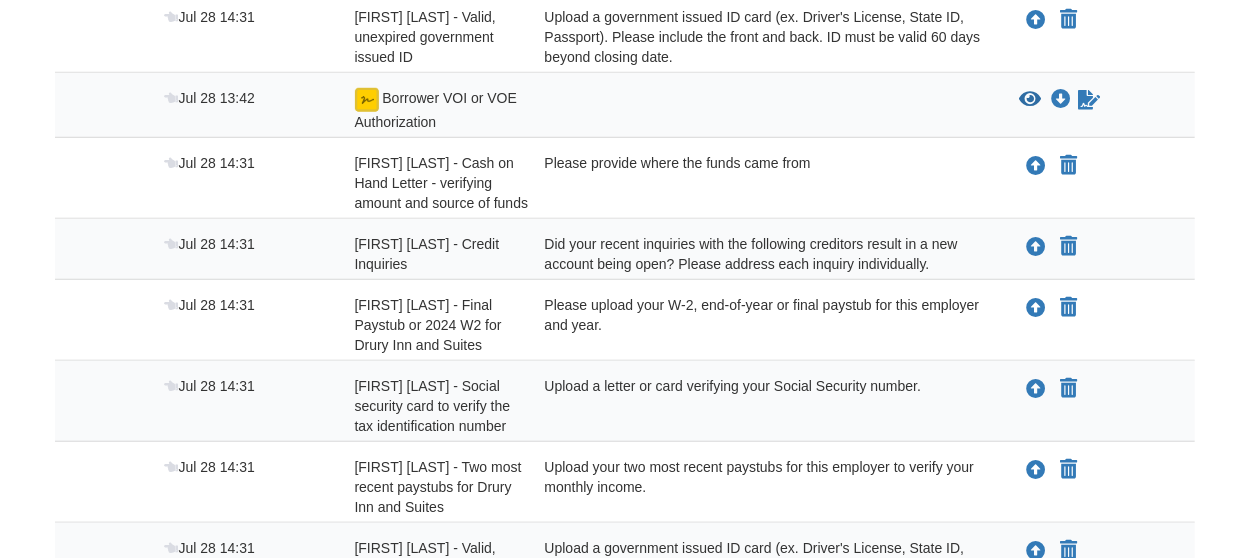 scroll, scrollTop: 995, scrollLeft: 0, axis: vertical 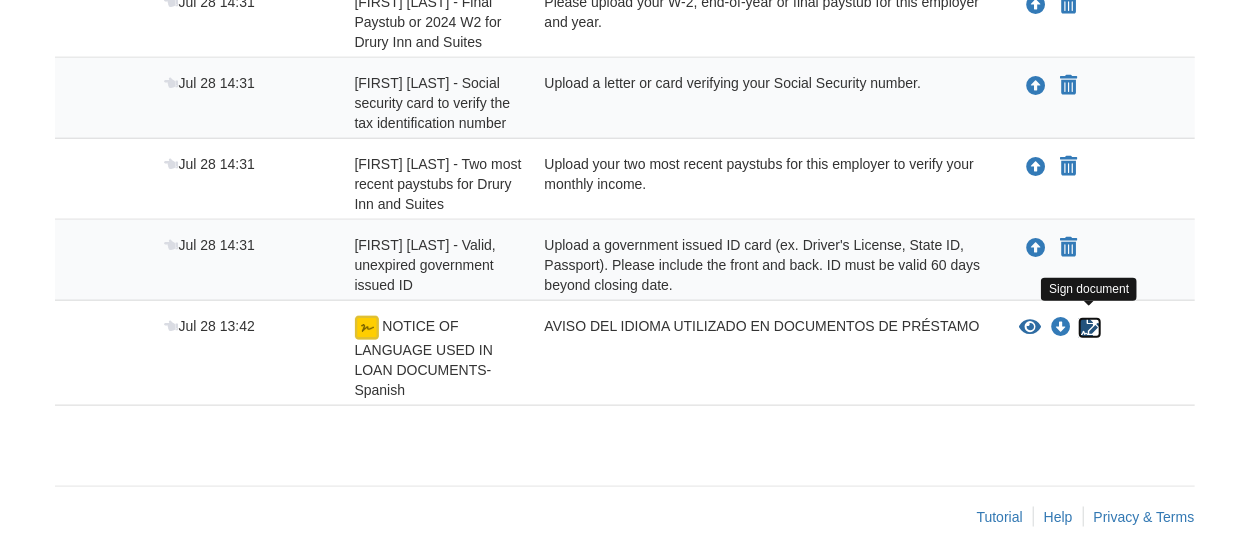 click at bounding box center (1090, 328) 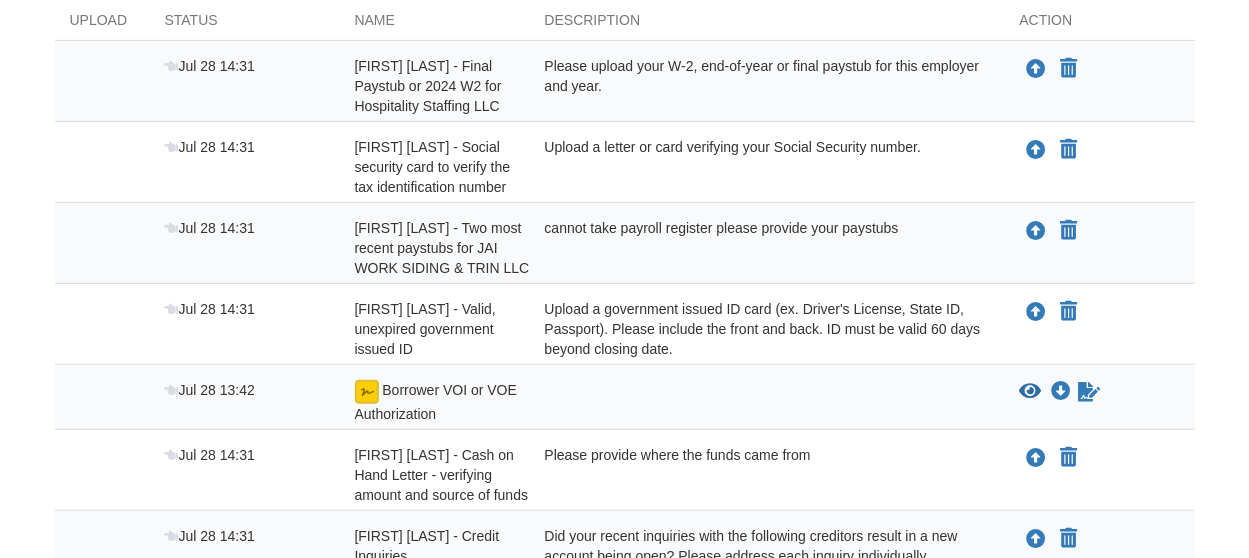 scroll, scrollTop: 500, scrollLeft: 0, axis: vertical 